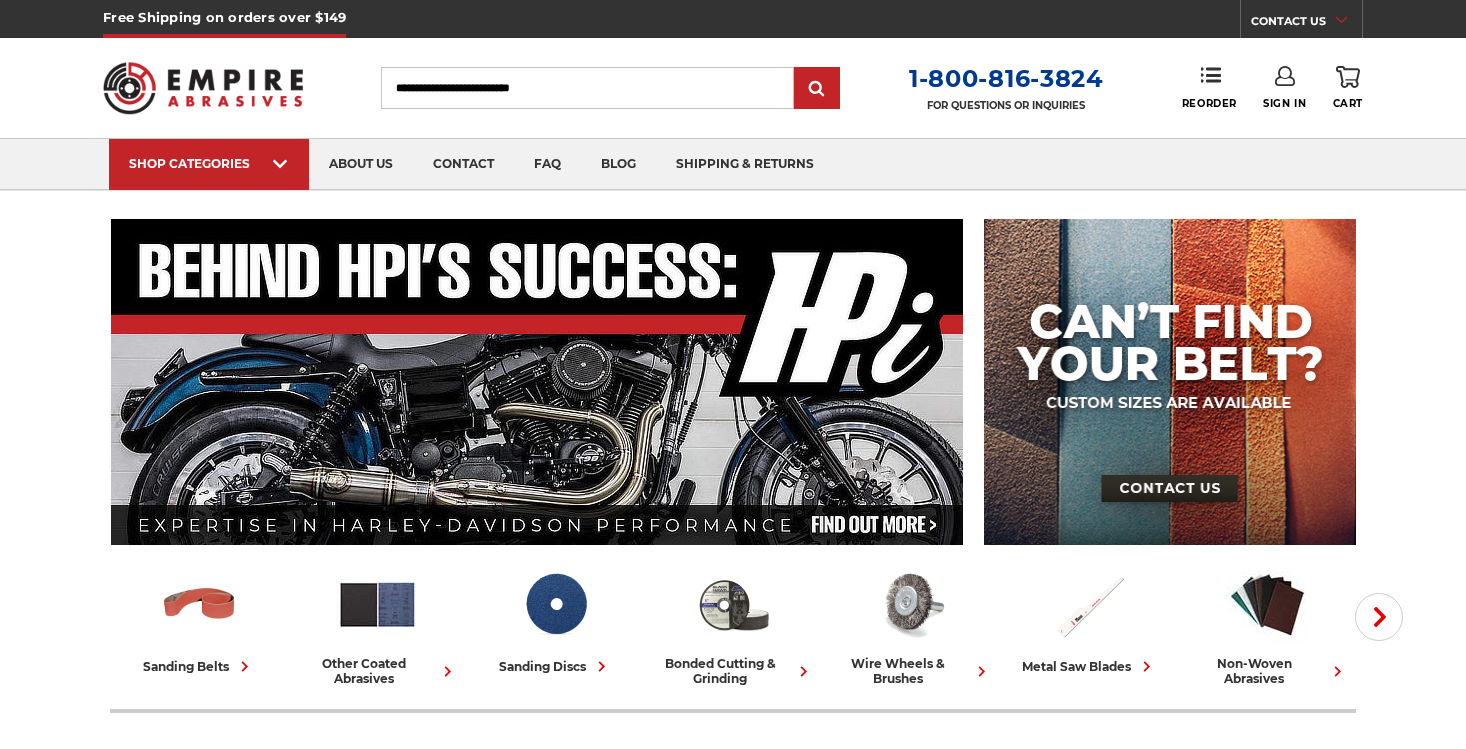 scroll, scrollTop: 0, scrollLeft: 0, axis: both 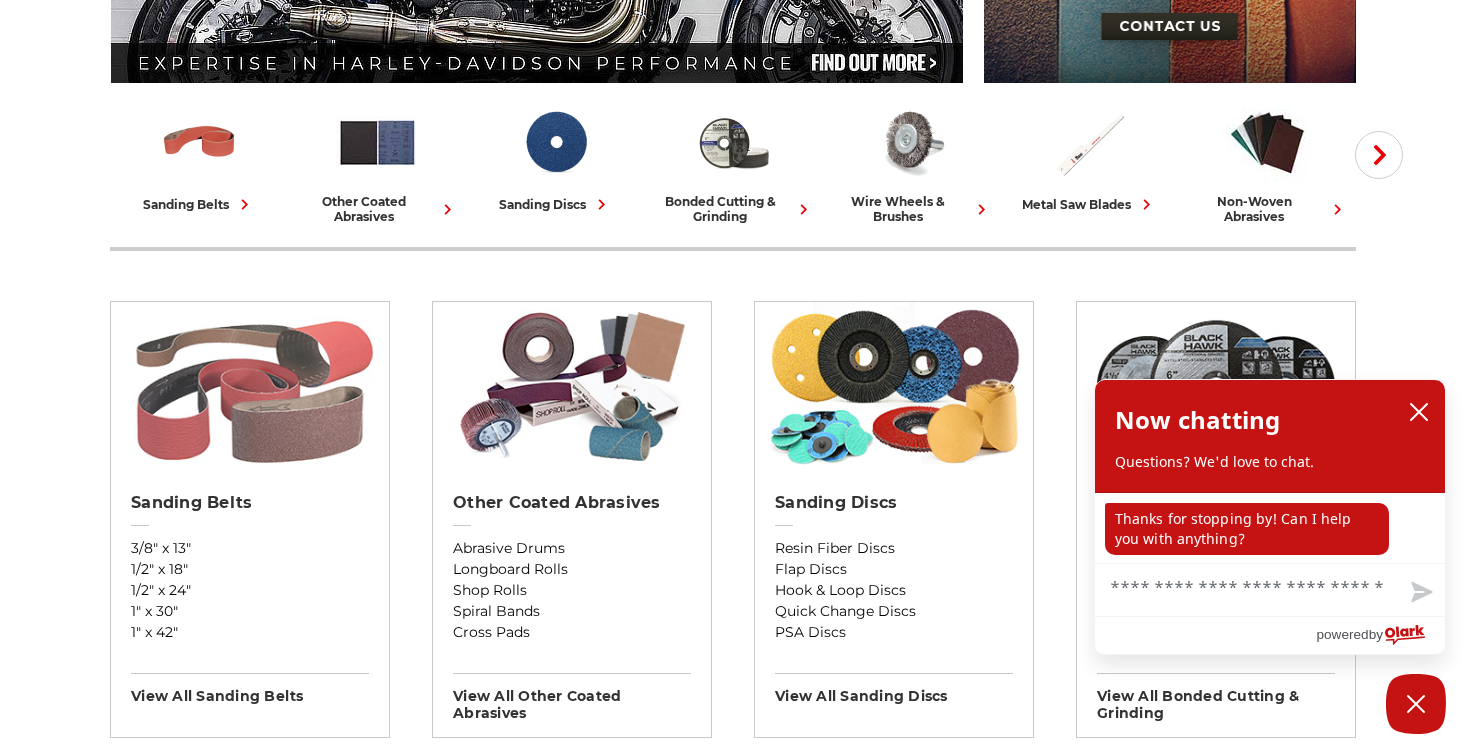 click at bounding box center [250, 387] 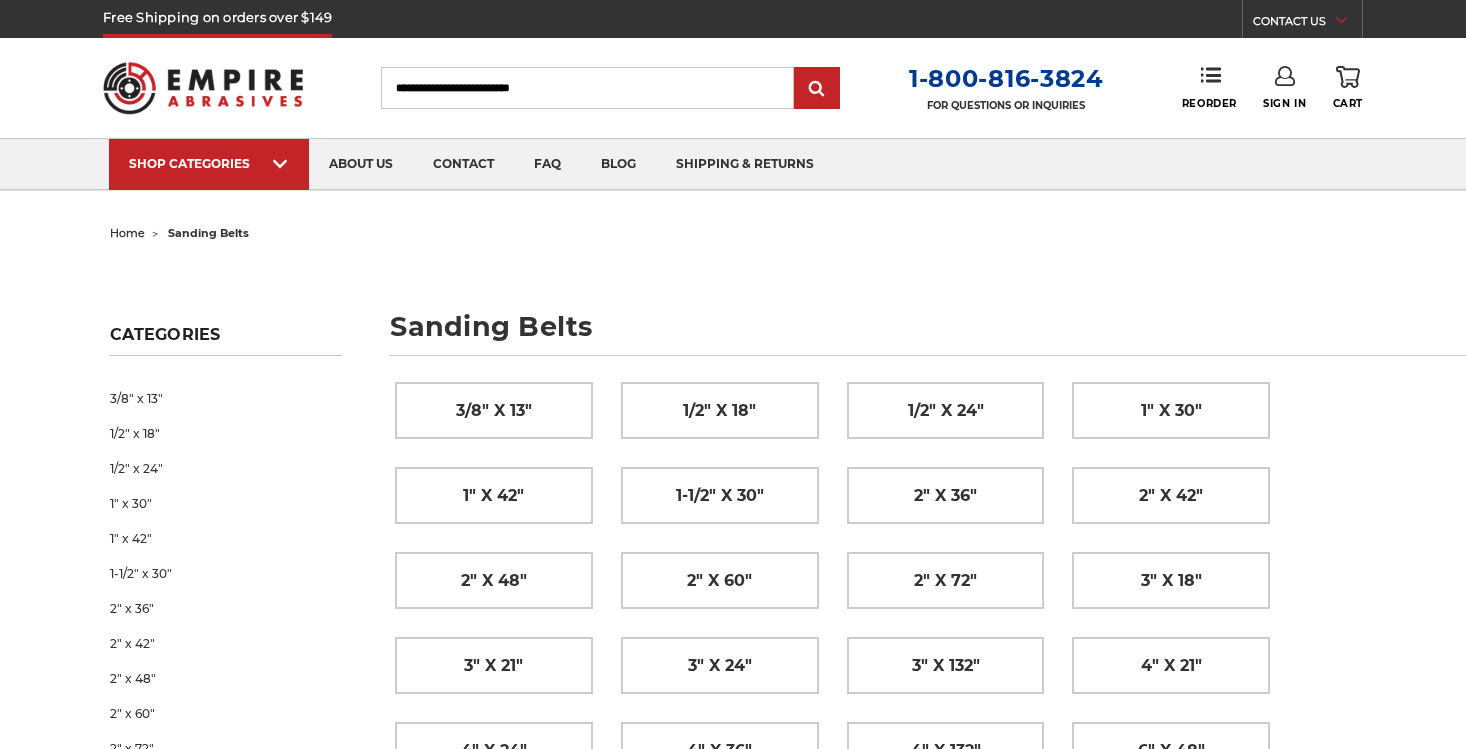 scroll, scrollTop: 0, scrollLeft: 0, axis: both 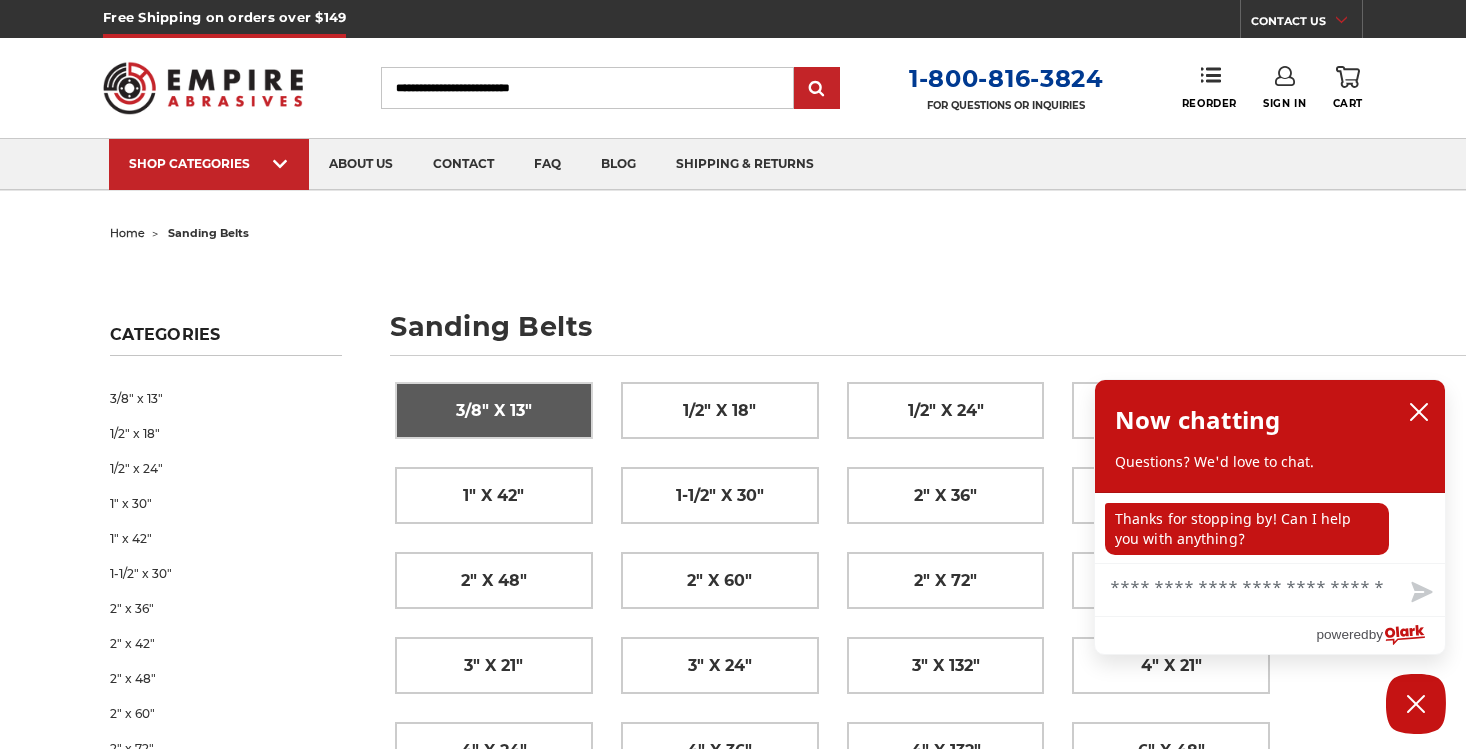 click on "3/8" x 13"" at bounding box center [494, 411] 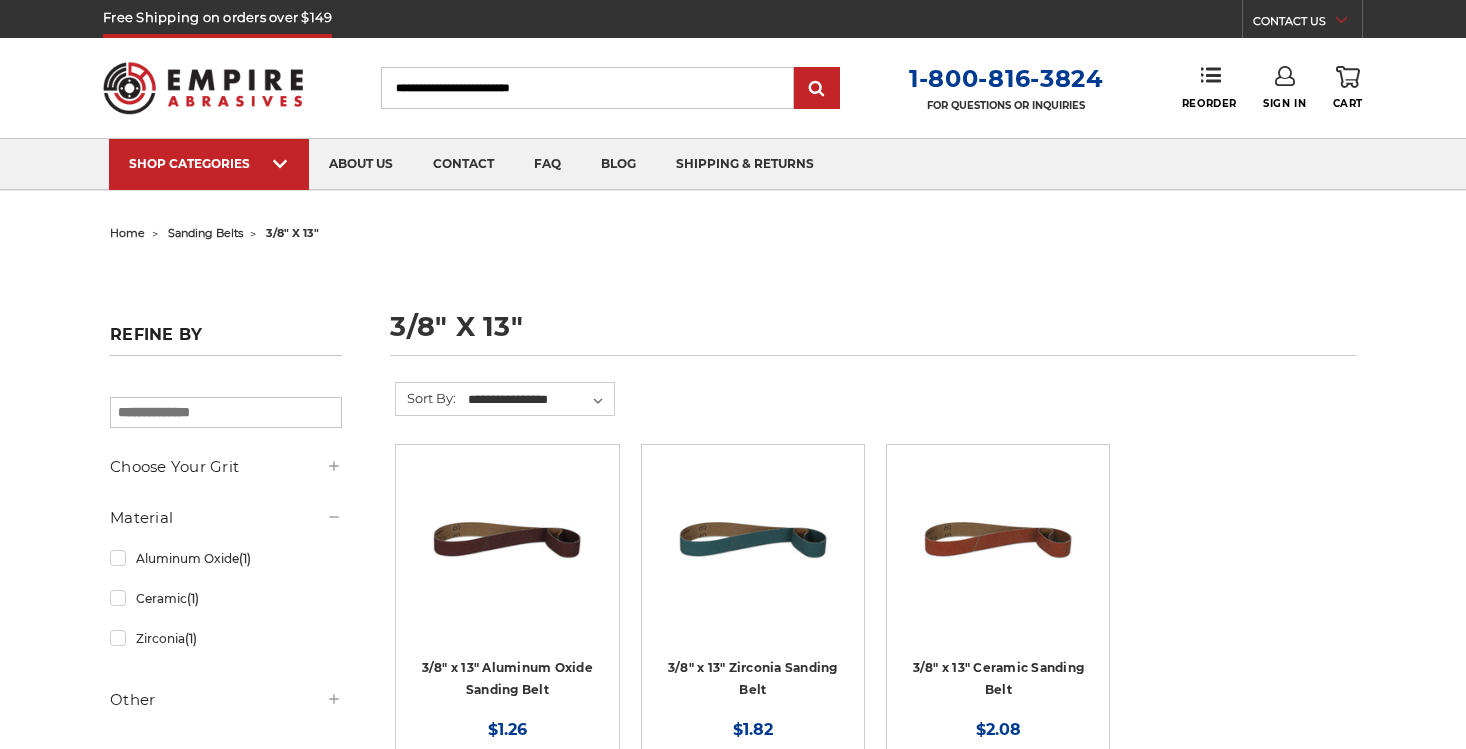 click on "home
sanding belts
3/8" x 13"
3/8" x 13"
Refine by
×
Browse by Choose Your Grit, Grit & more
Hide Filters
Show Filters
Choose Your Grit" at bounding box center [733, 752] 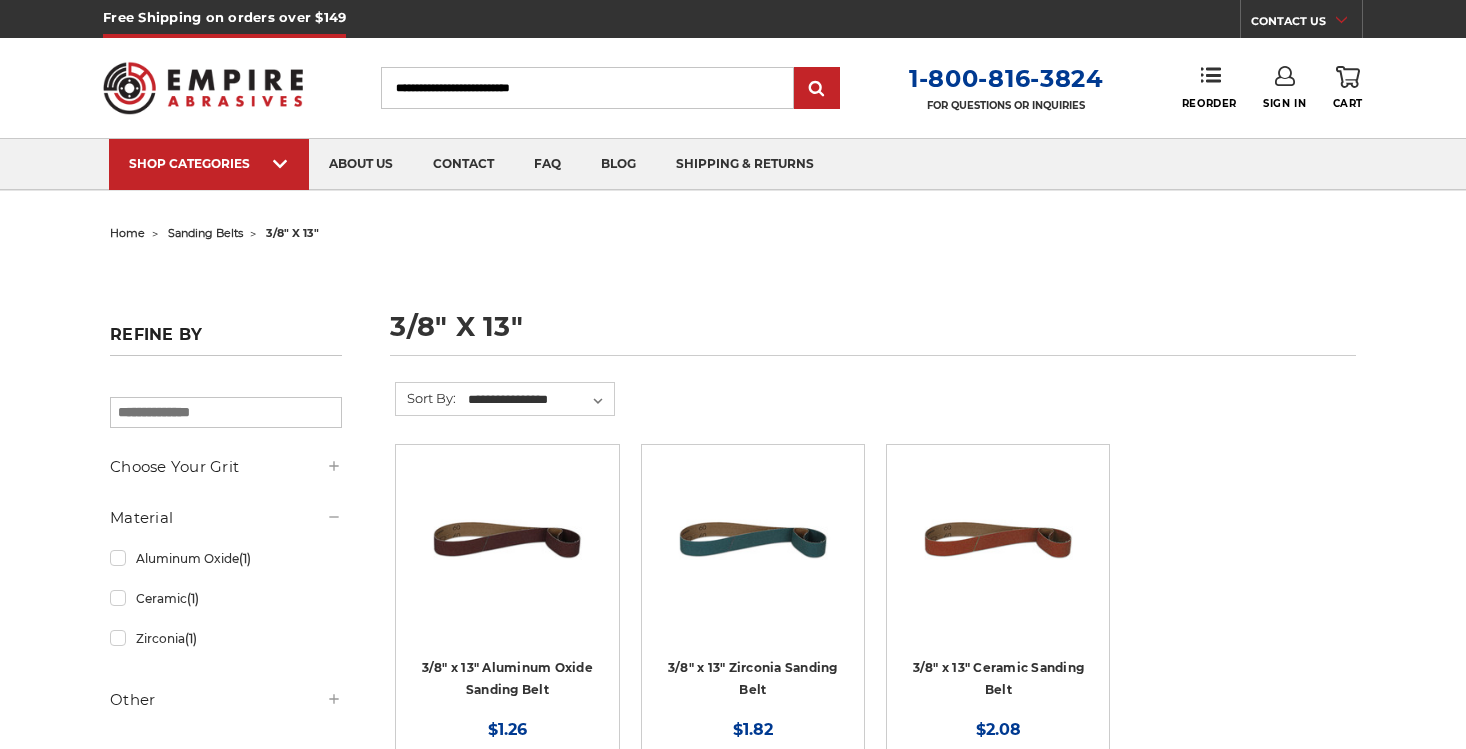 scroll, scrollTop: 0, scrollLeft: 0, axis: both 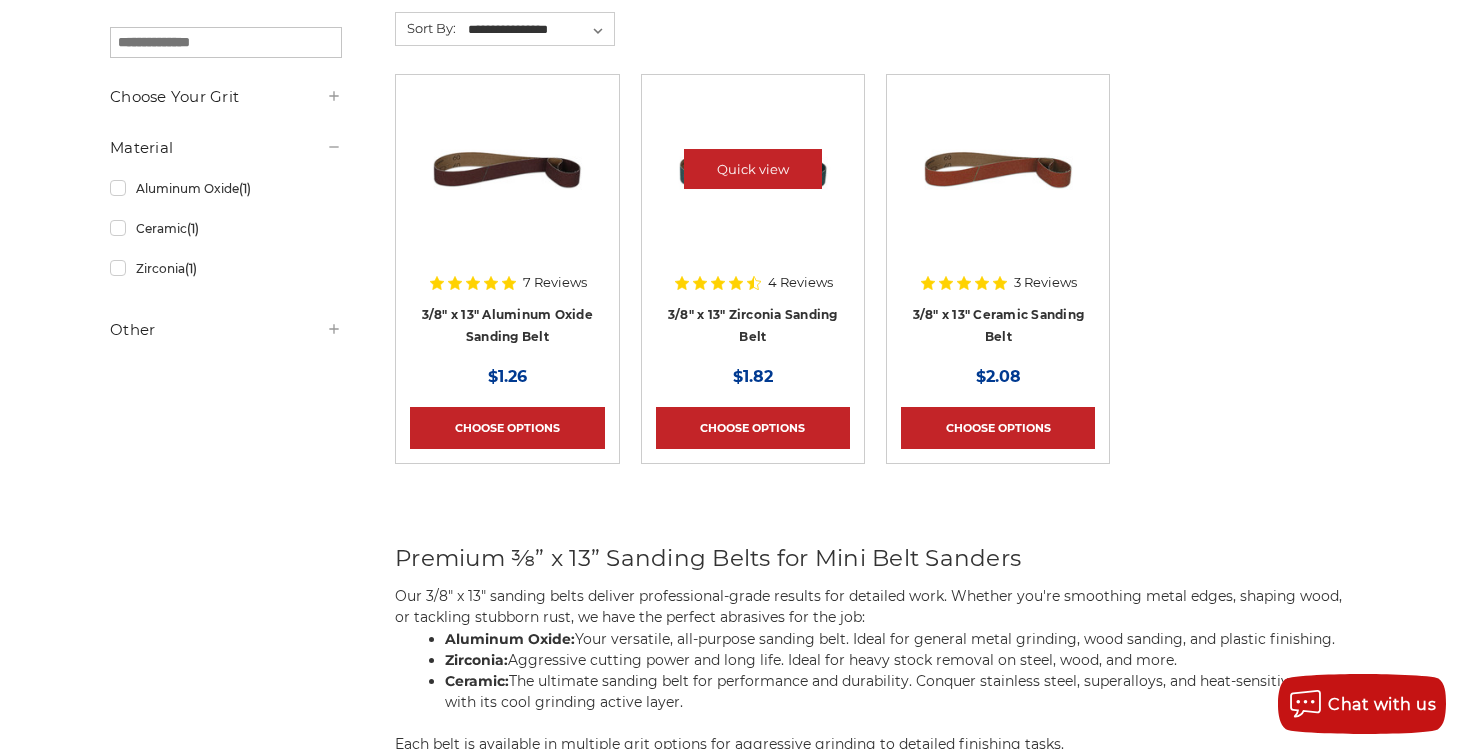 click at bounding box center [753, 169] 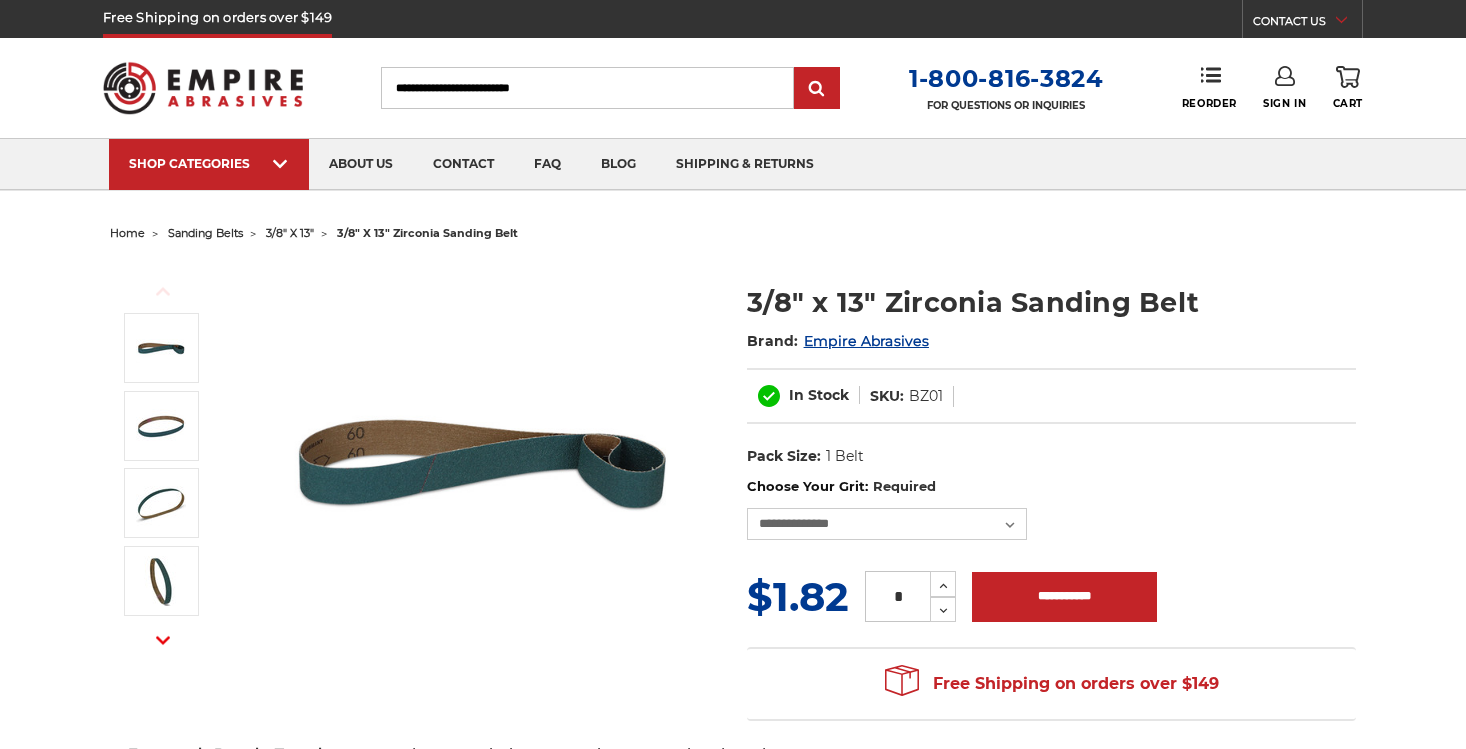 scroll, scrollTop: 0, scrollLeft: 0, axis: both 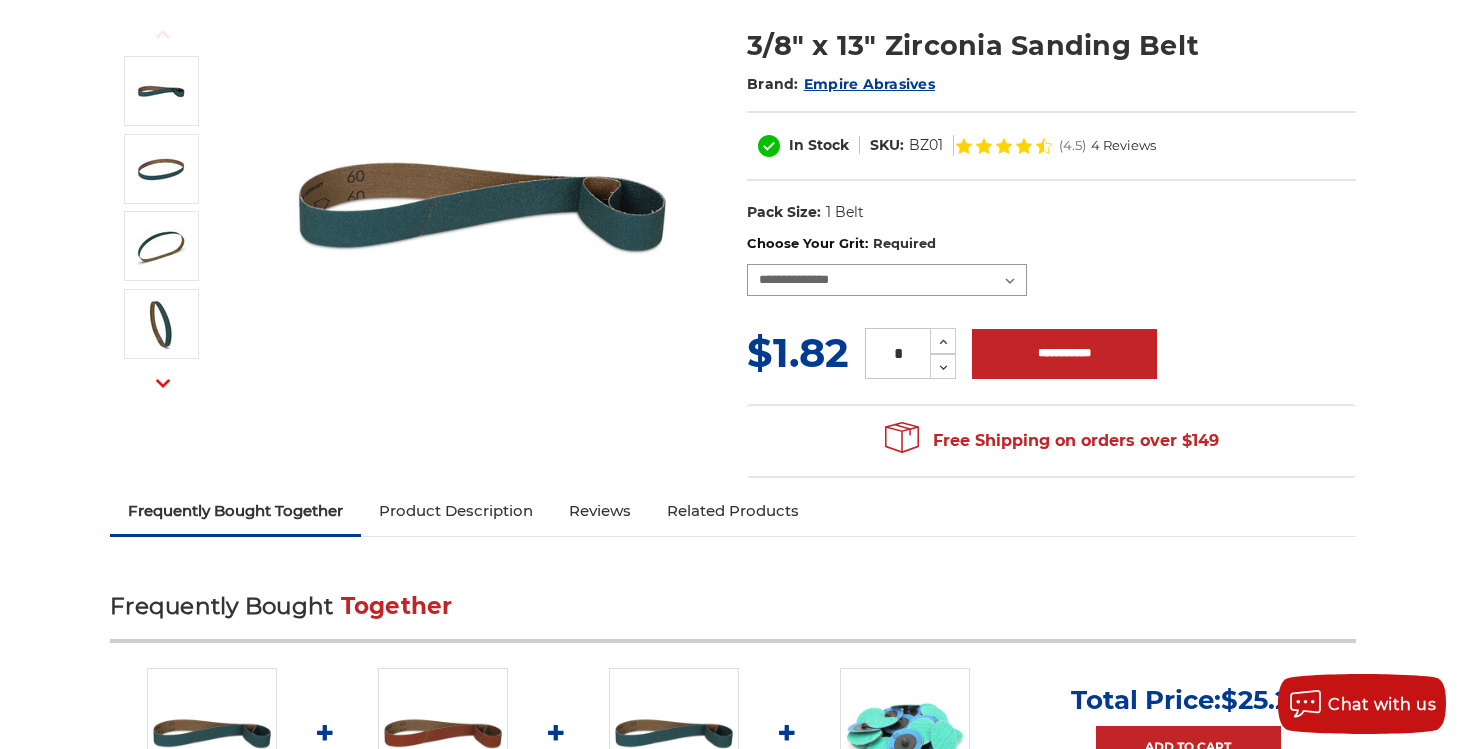 click on "**********" at bounding box center (887, 280) 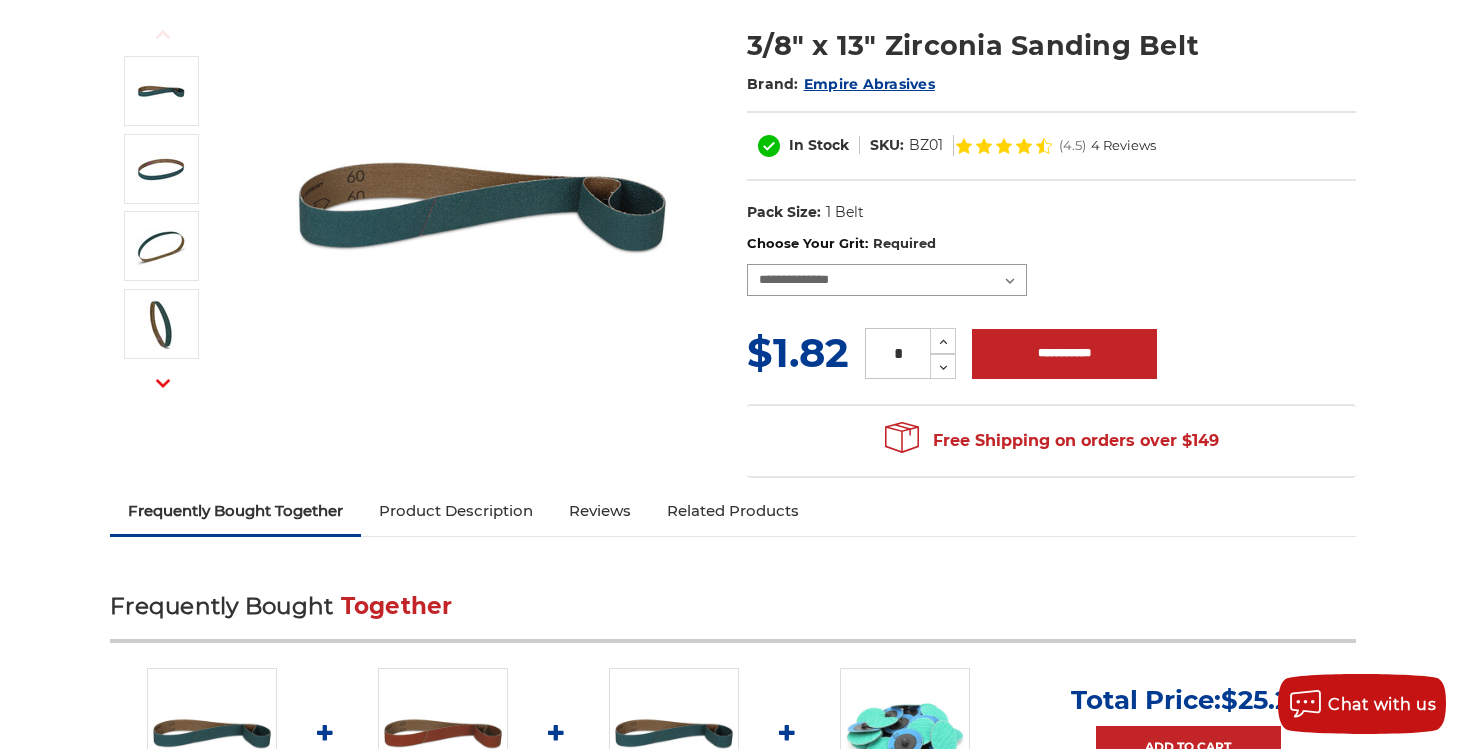 select on "****" 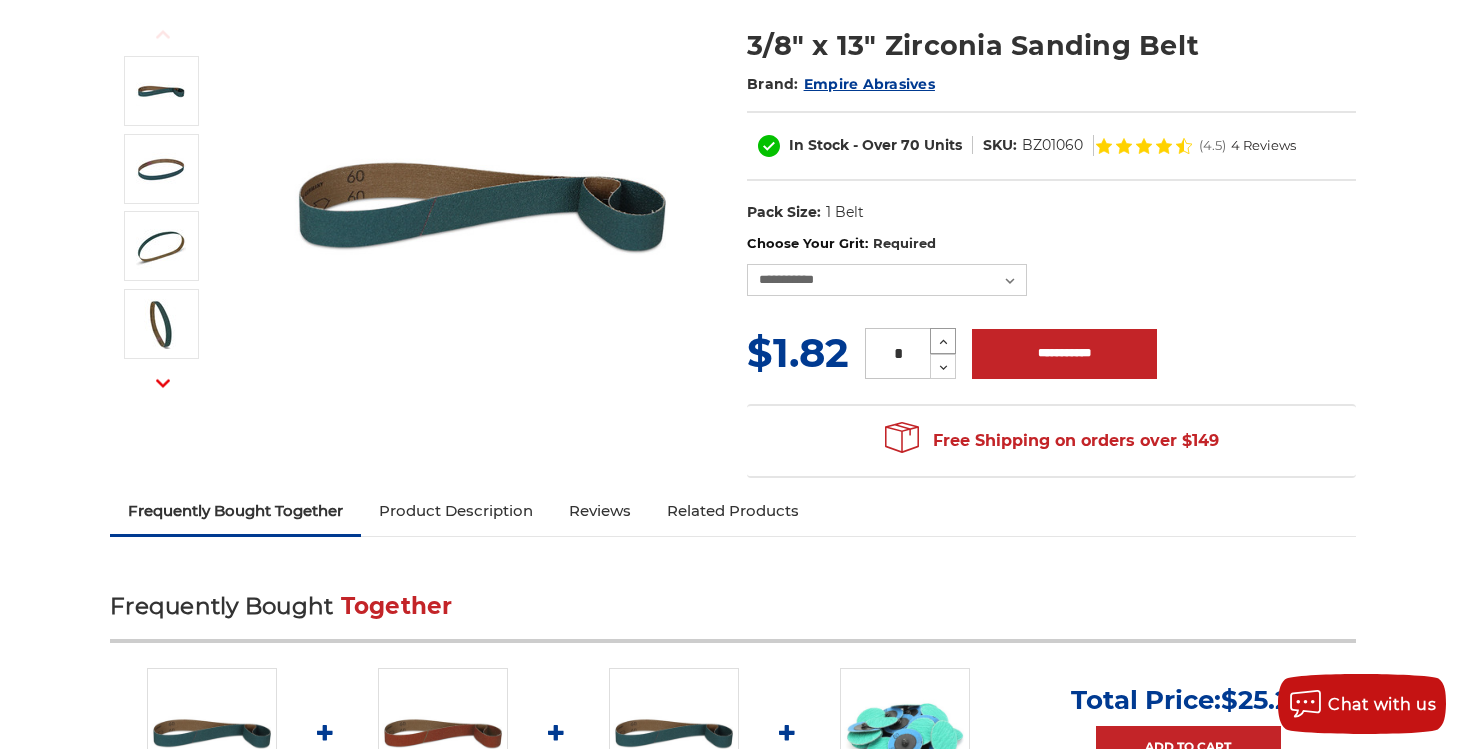 click 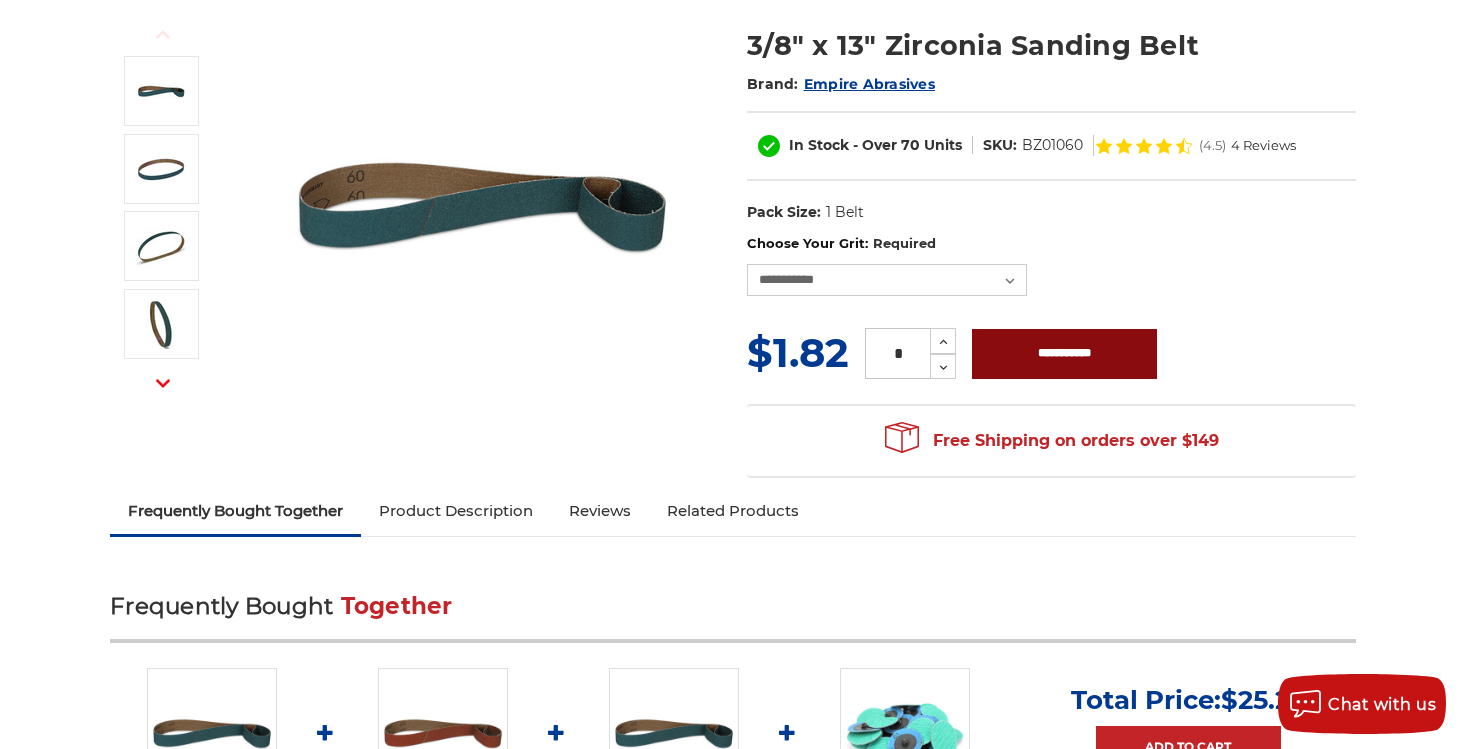 click on "**********" at bounding box center [1064, 354] 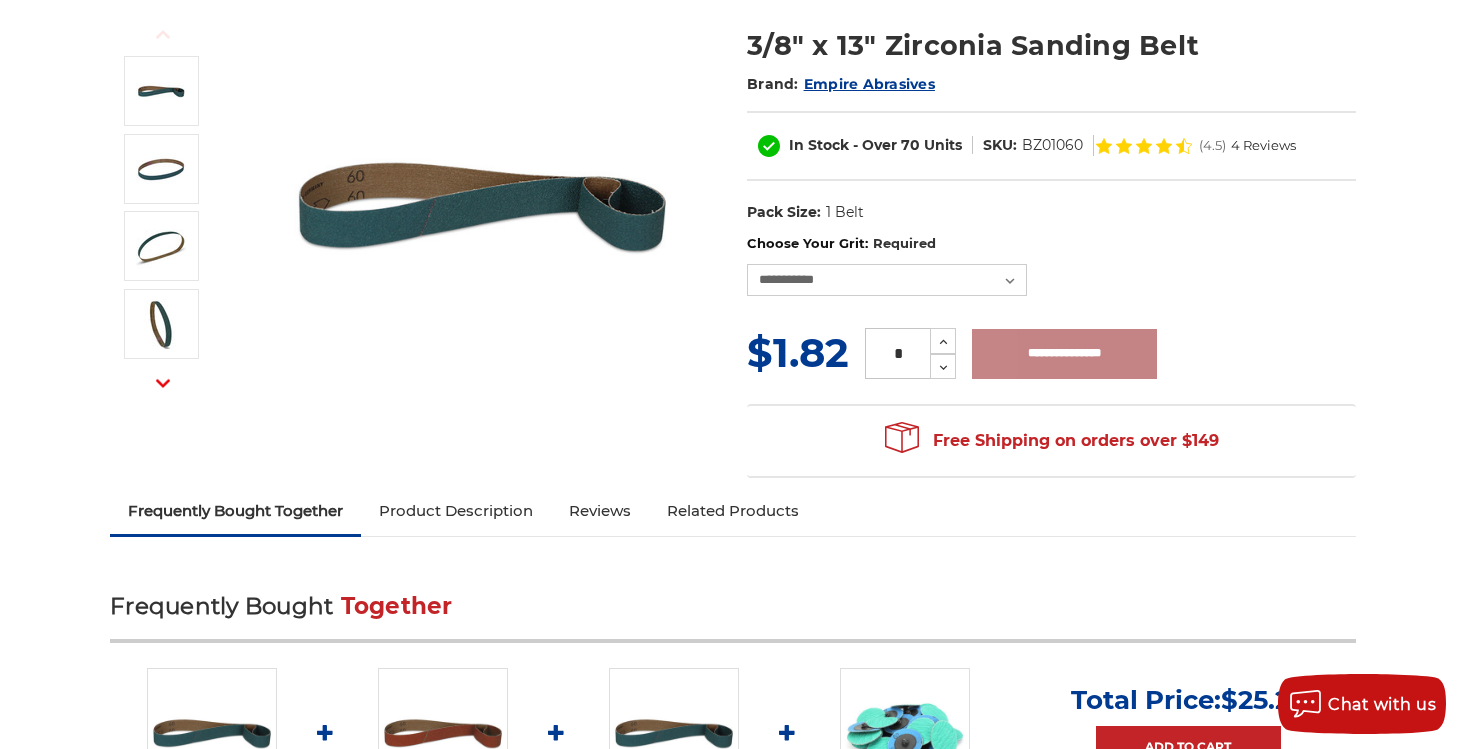 type on "**********" 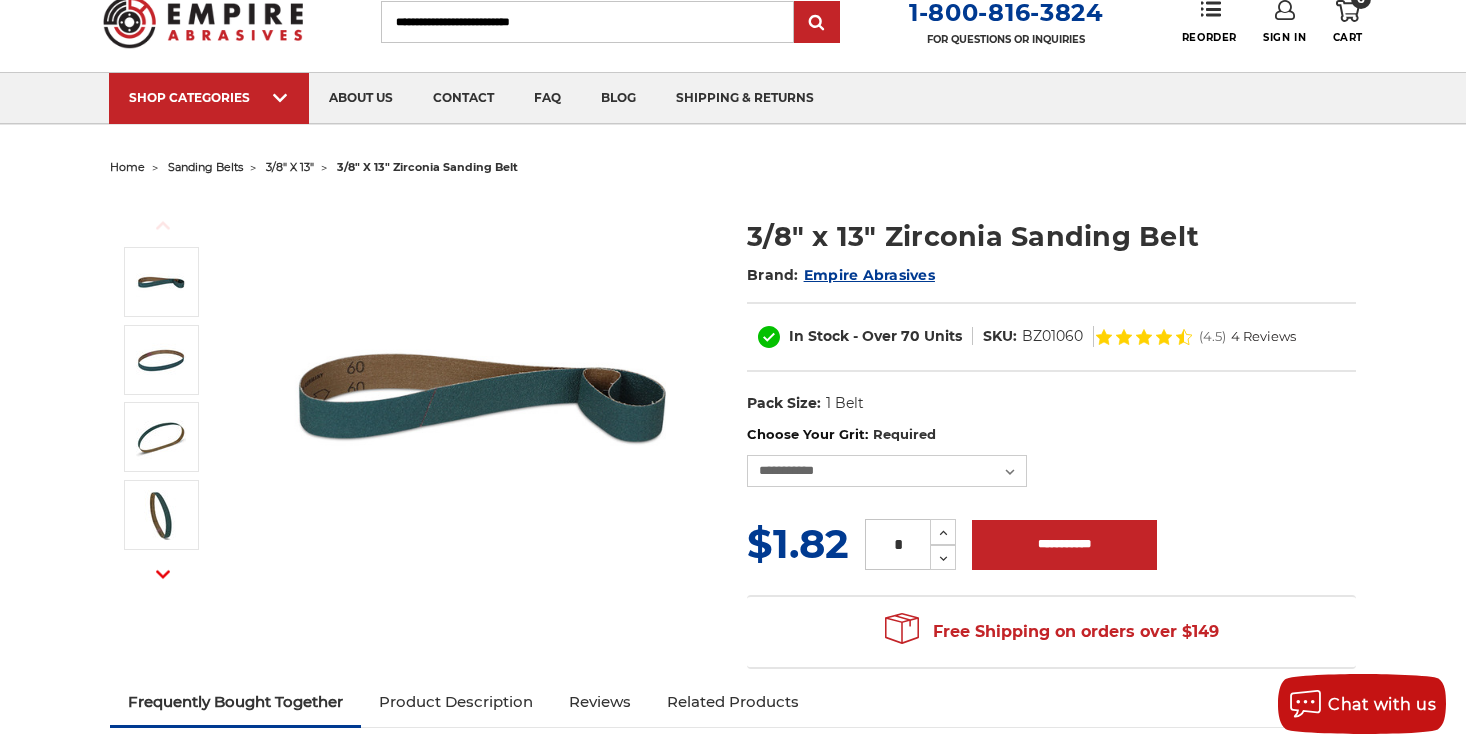 scroll, scrollTop: 0, scrollLeft: 0, axis: both 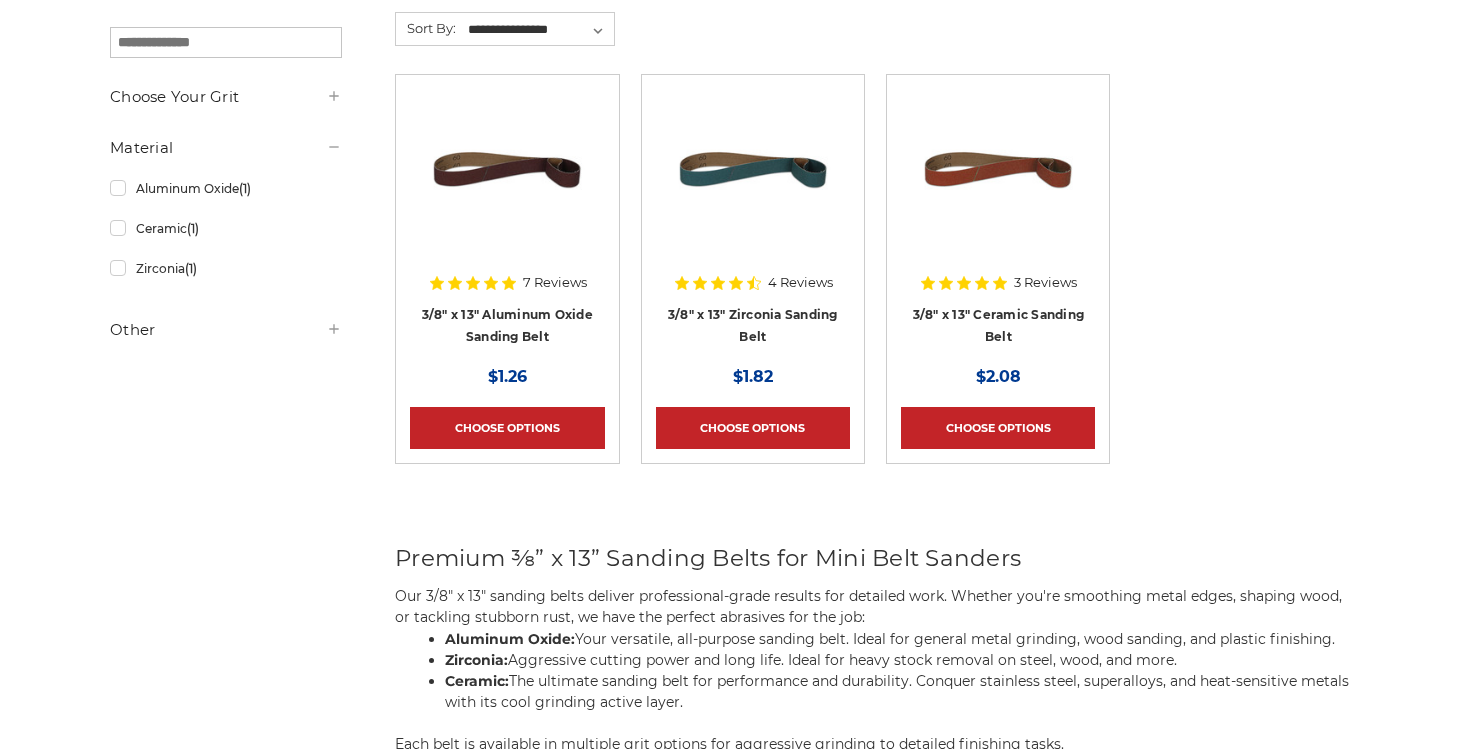 click on "Quick view
7 Reviews
3/8" x 13" Aluminum Oxide Sanding Belt
MSRP:
Was:
Now:
$1.26
Choose Options" at bounding box center (507, 290) 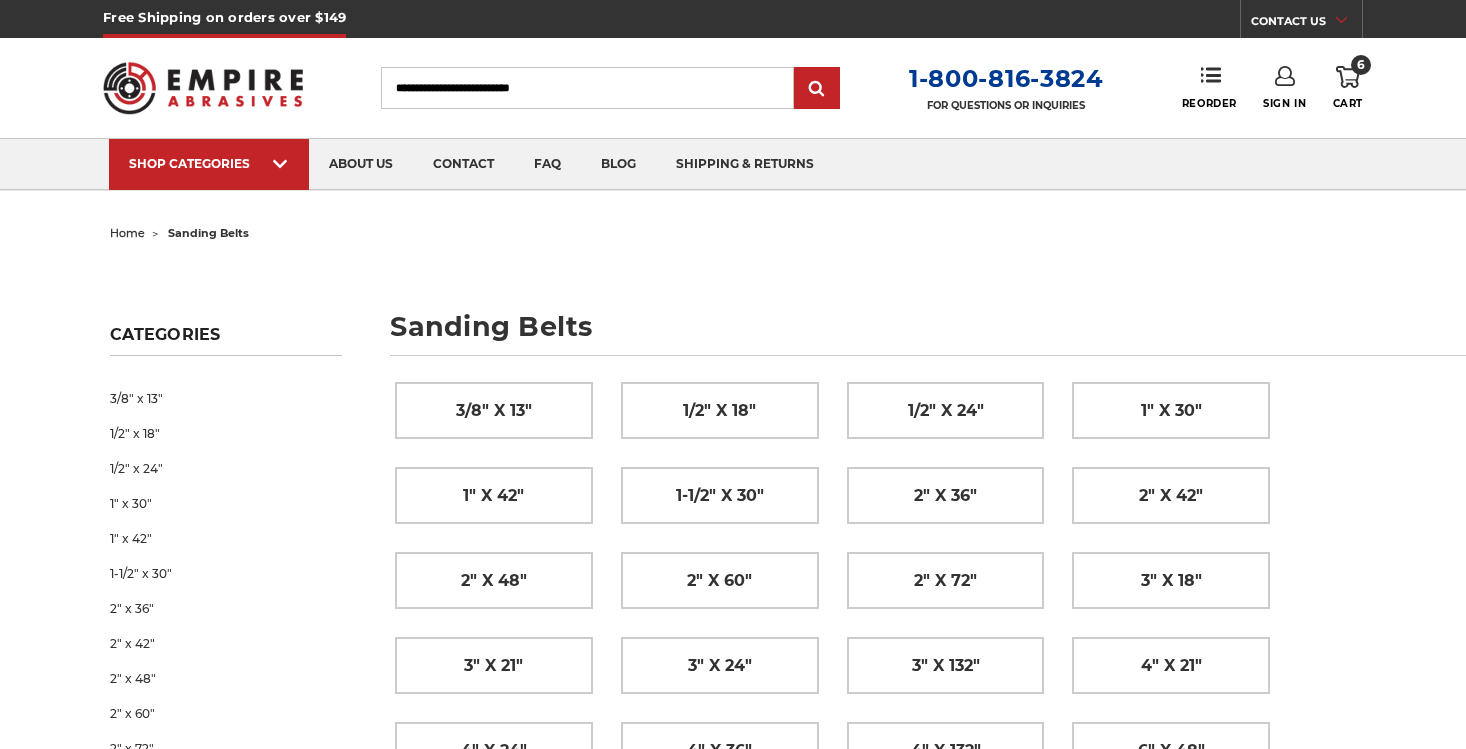 scroll, scrollTop: 0, scrollLeft: 0, axis: both 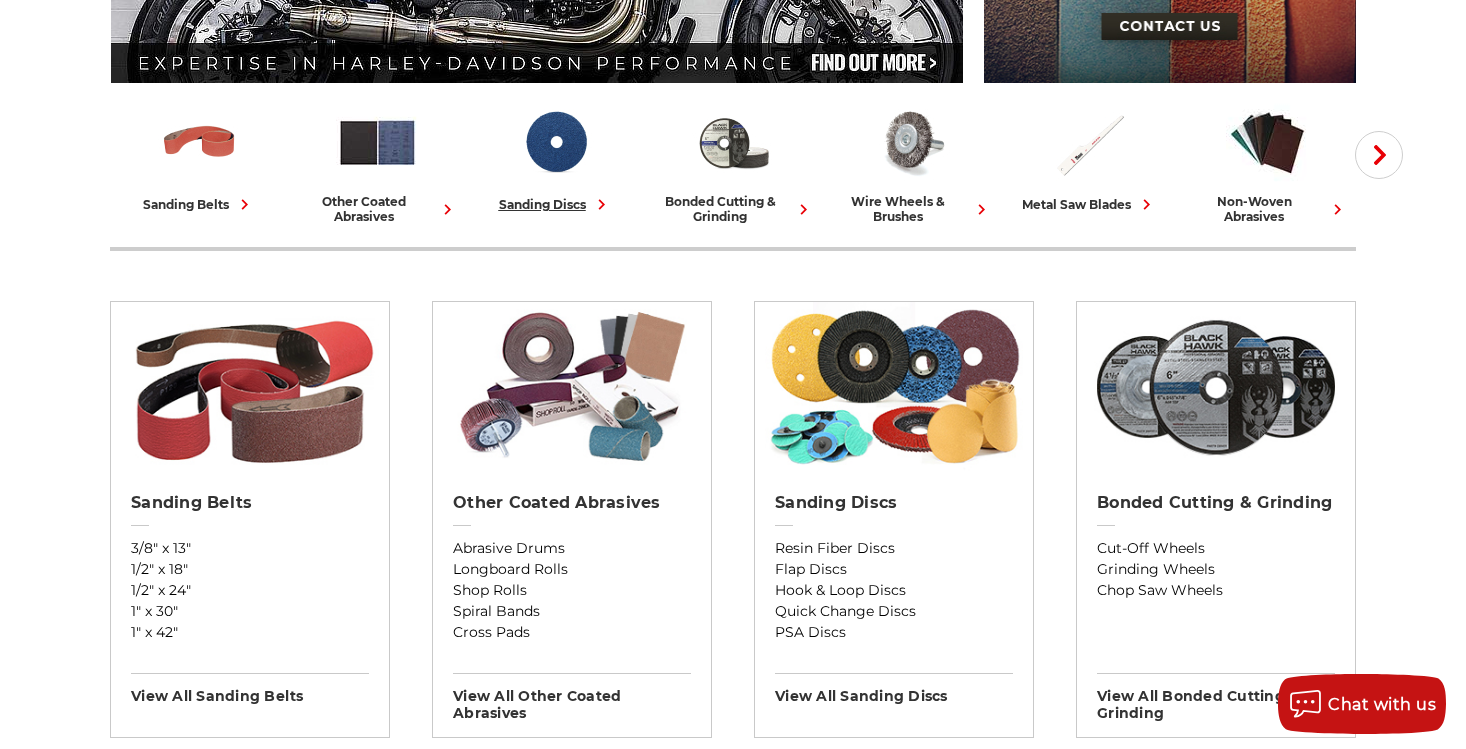 click on "sanding discs" at bounding box center (555, 204) 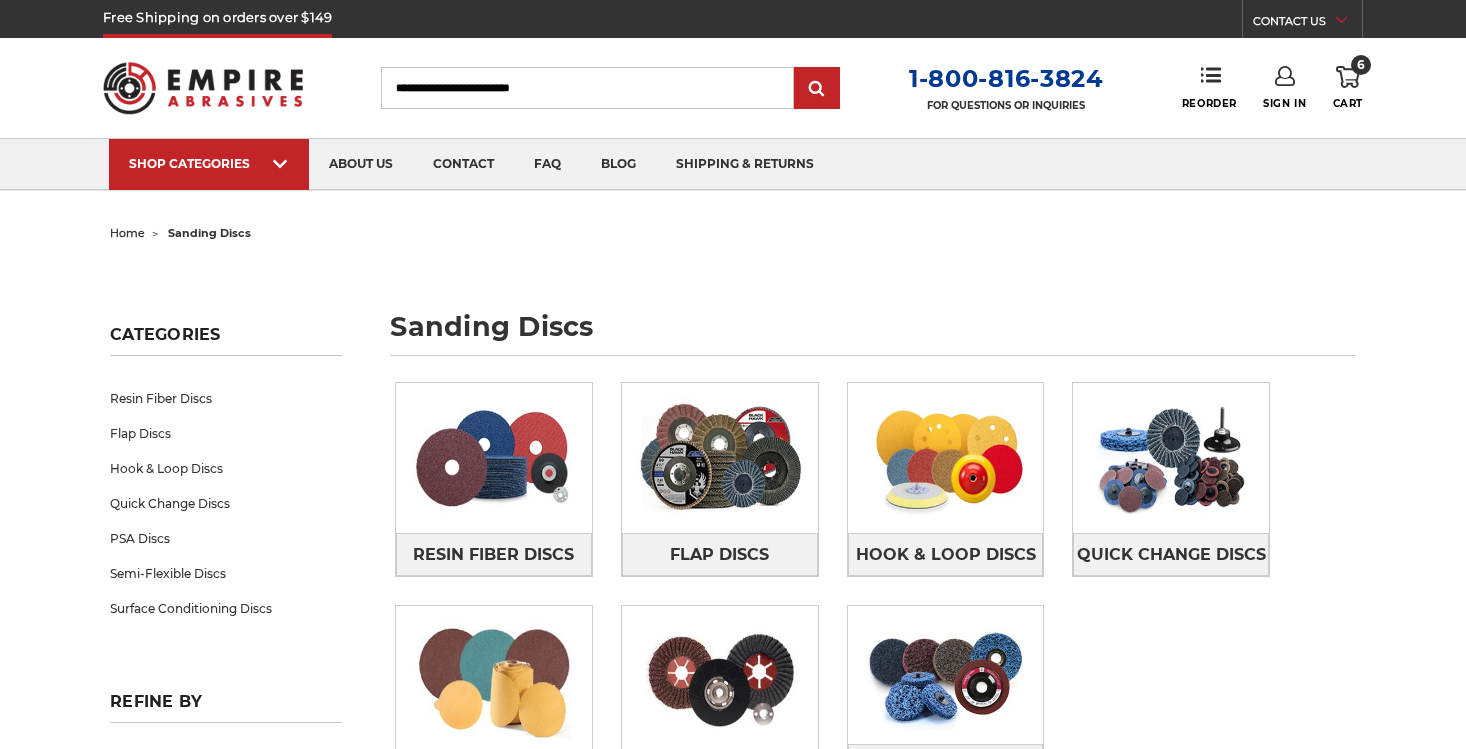 scroll, scrollTop: 0, scrollLeft: 0, axis: both 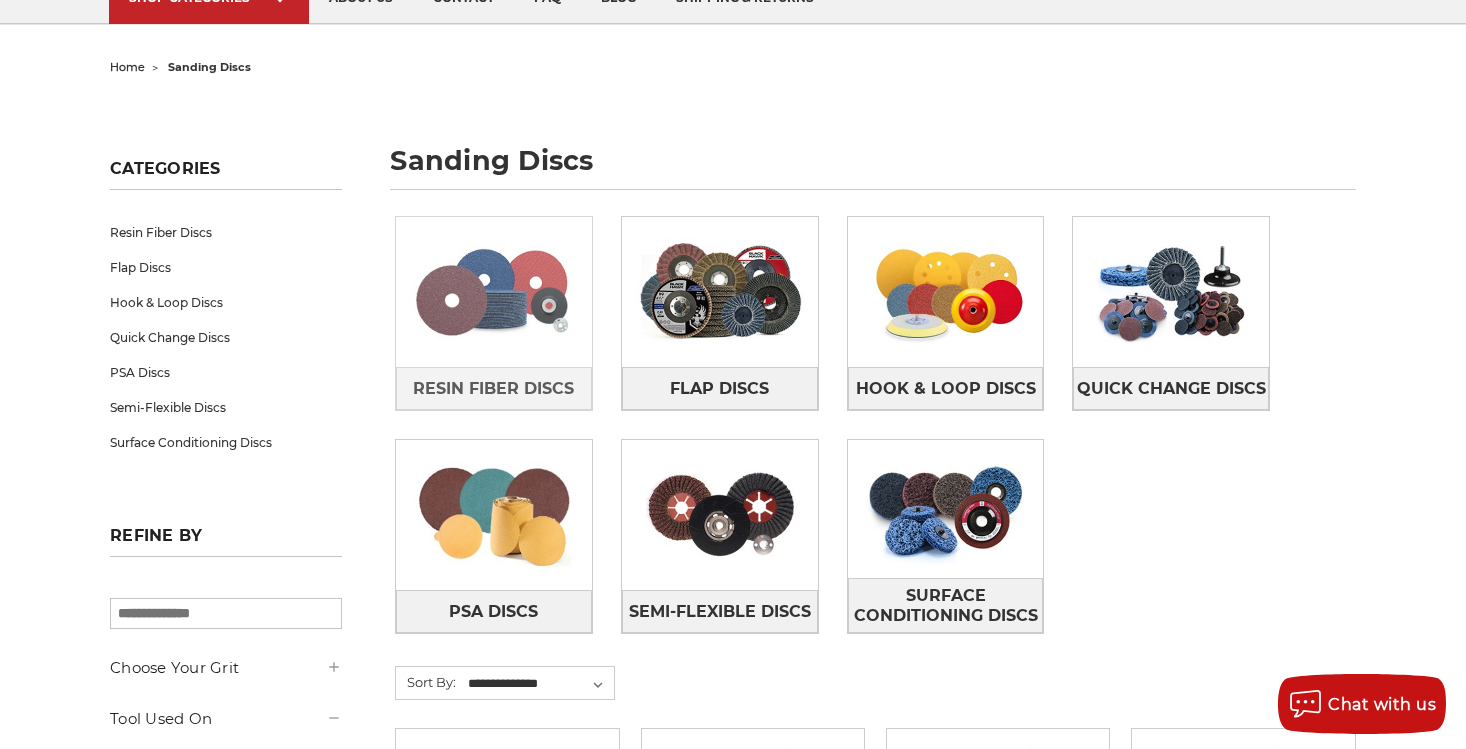 click at bounding box center (494, 292) 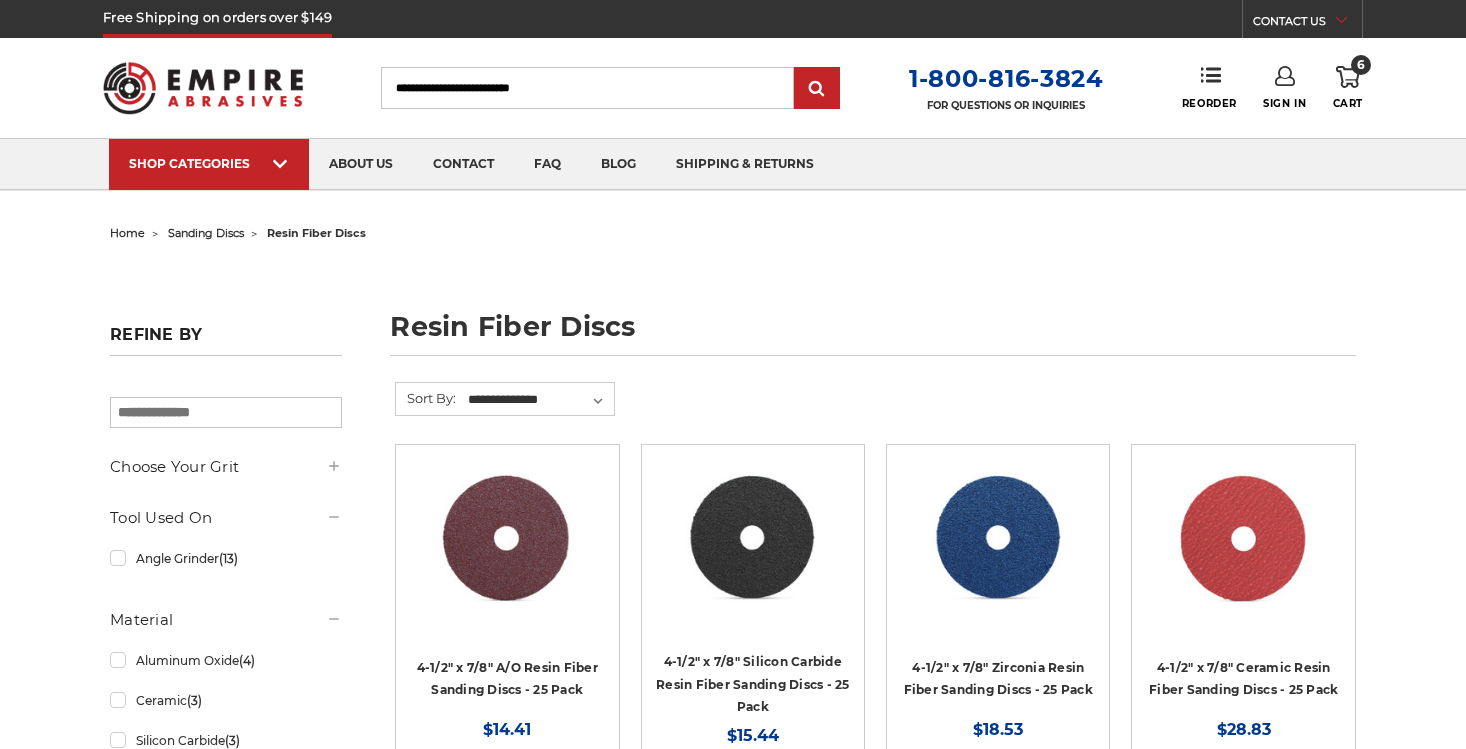 scroll, scrollTop: 0, scrollLeft: 0, axis: both 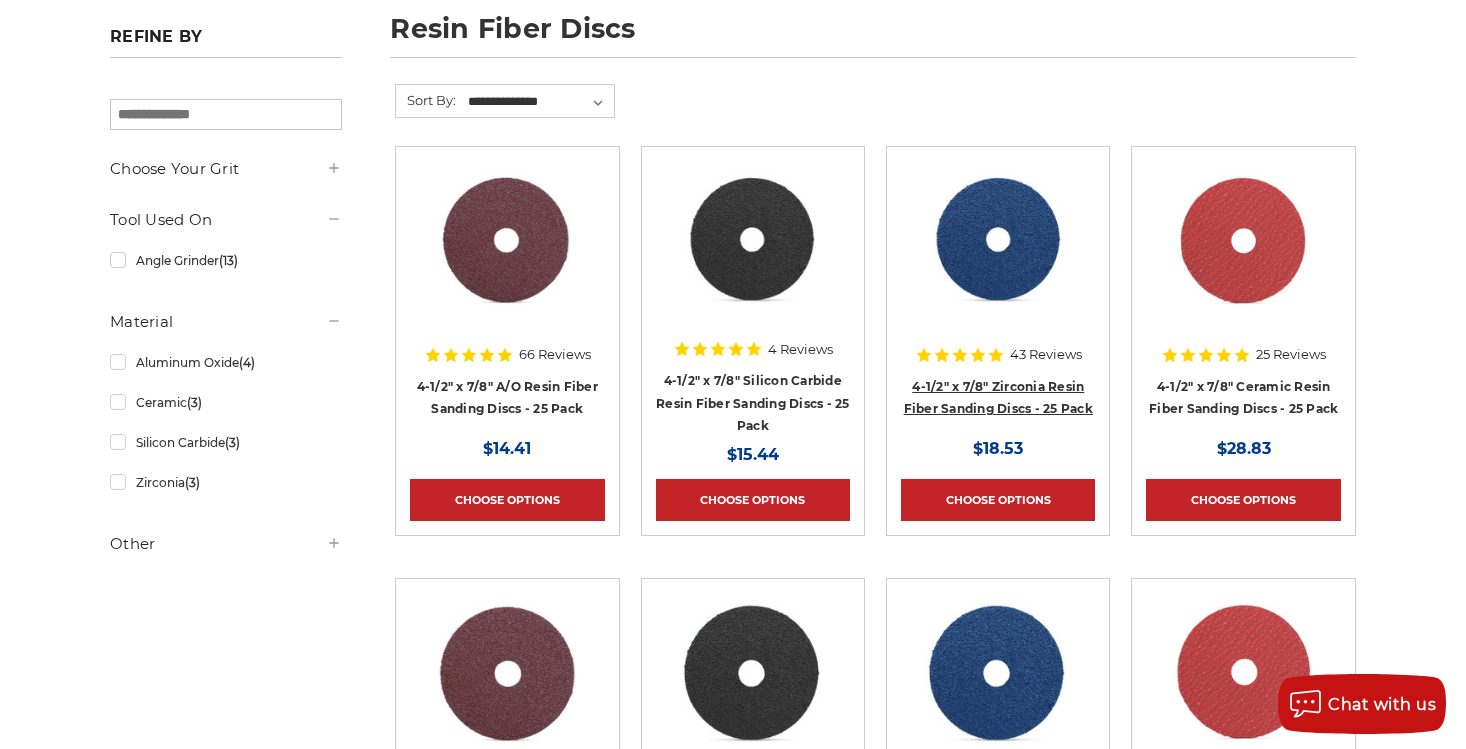 click on "4-1/2" x 7/8" Zirconia Resin Fiber Sanding Discs - 25 Pack" at bounding box center (998, 398) 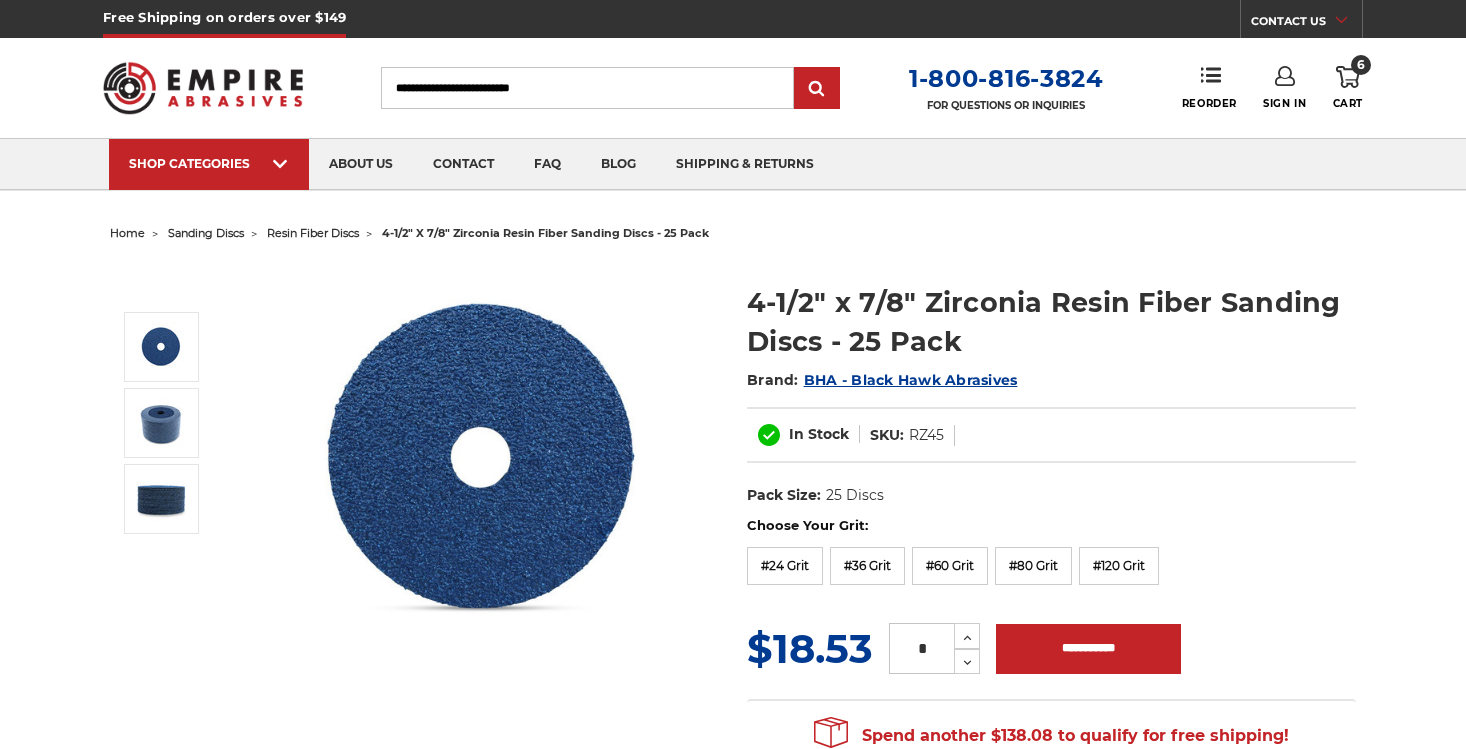 scroll, scrollTop: 0, scrollLeft: 0, axis: both 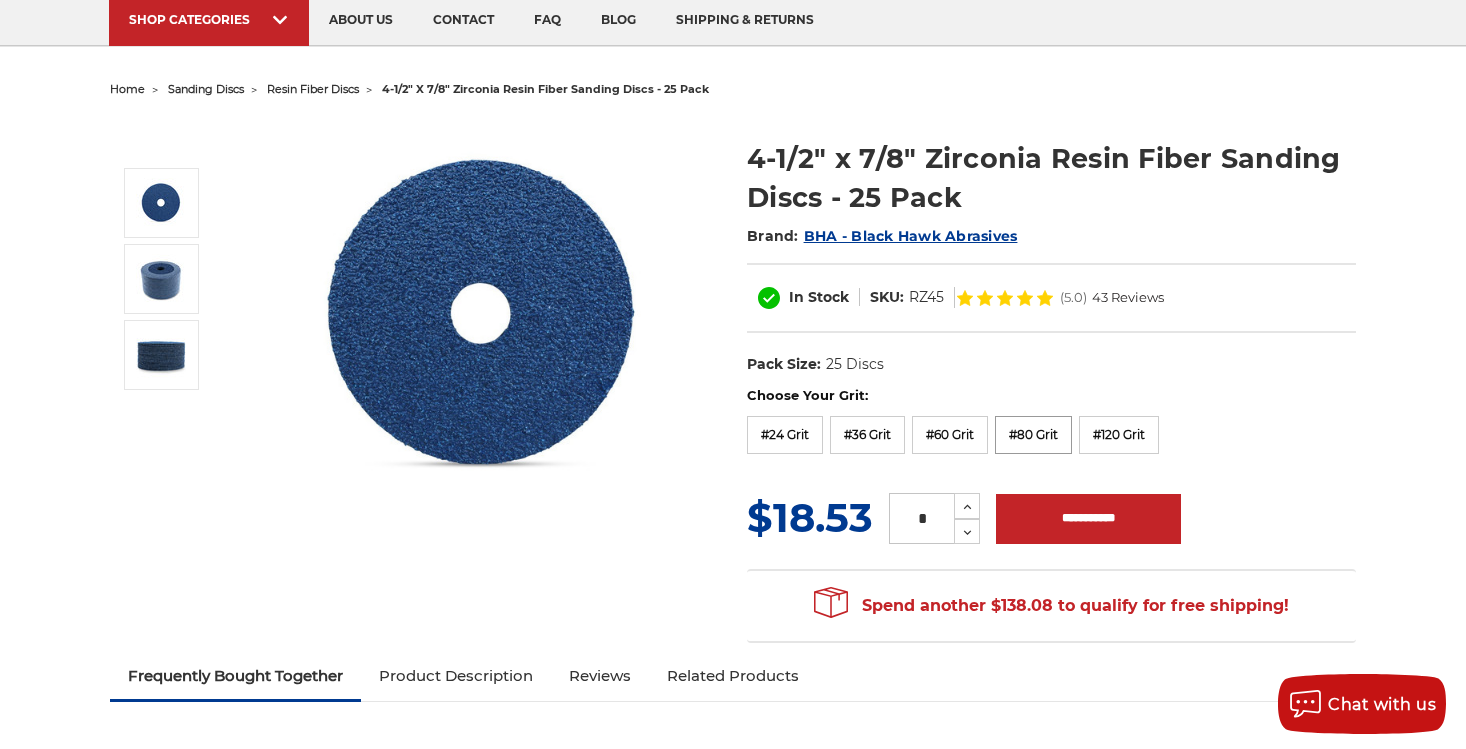 click on "#80 Grit" at bounding box center (1033, 435) 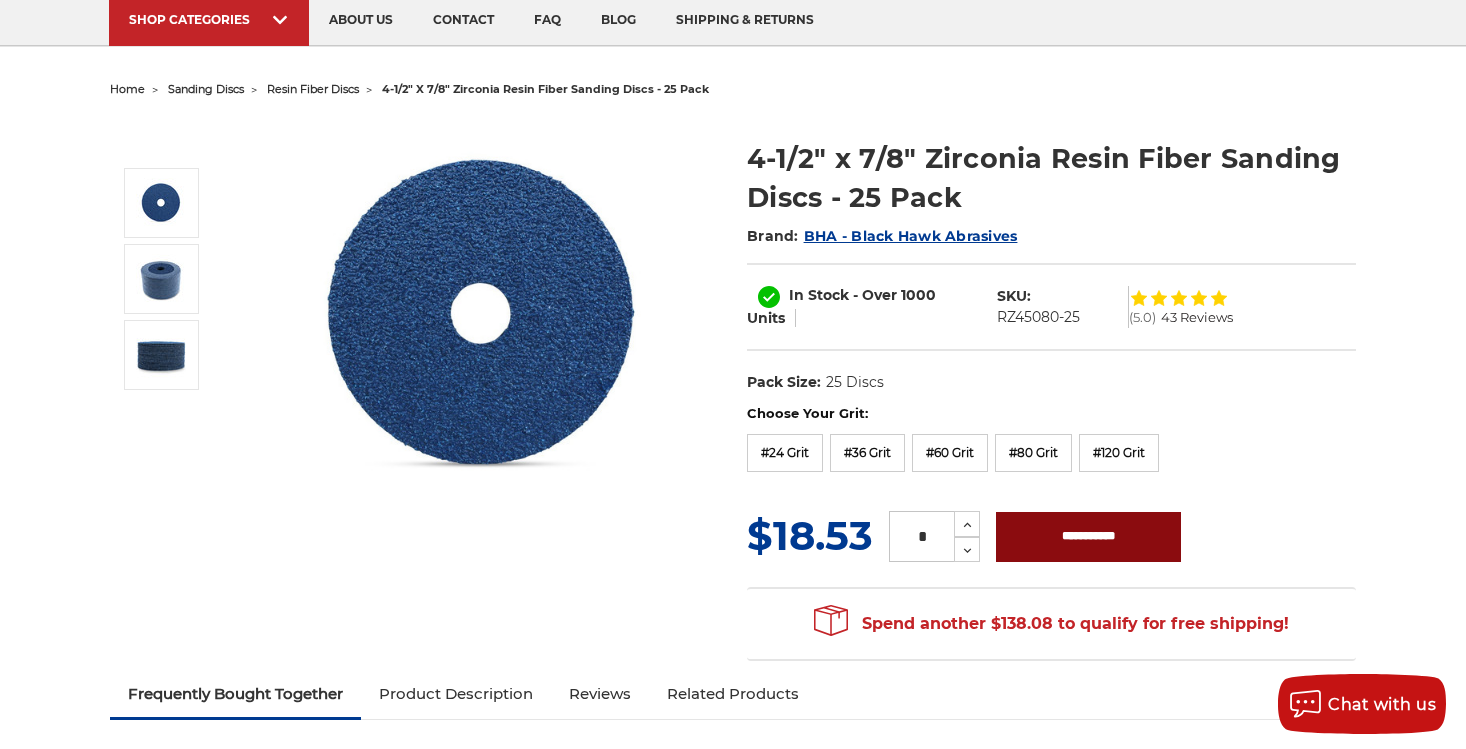 click on "**********" at bounding box center [1088, 537] 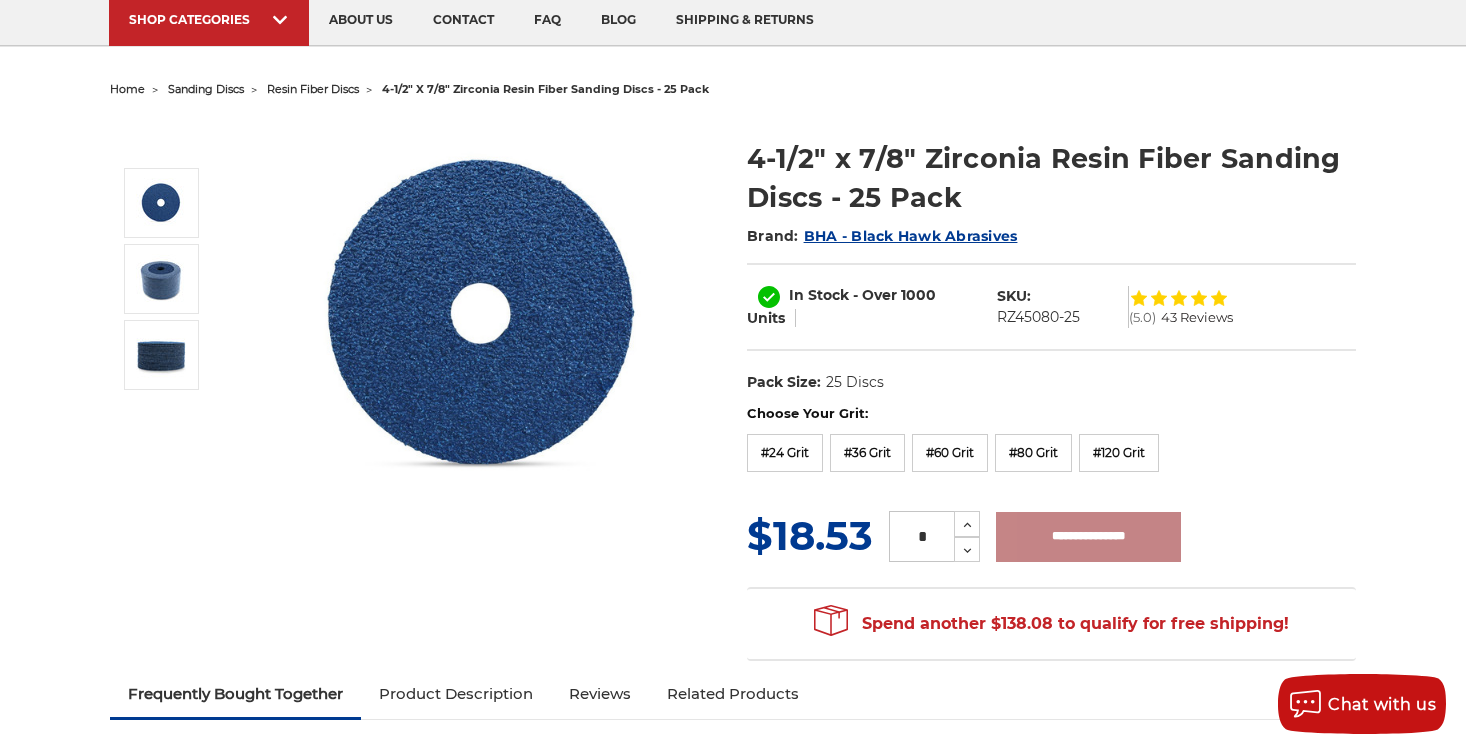 type on "**********" 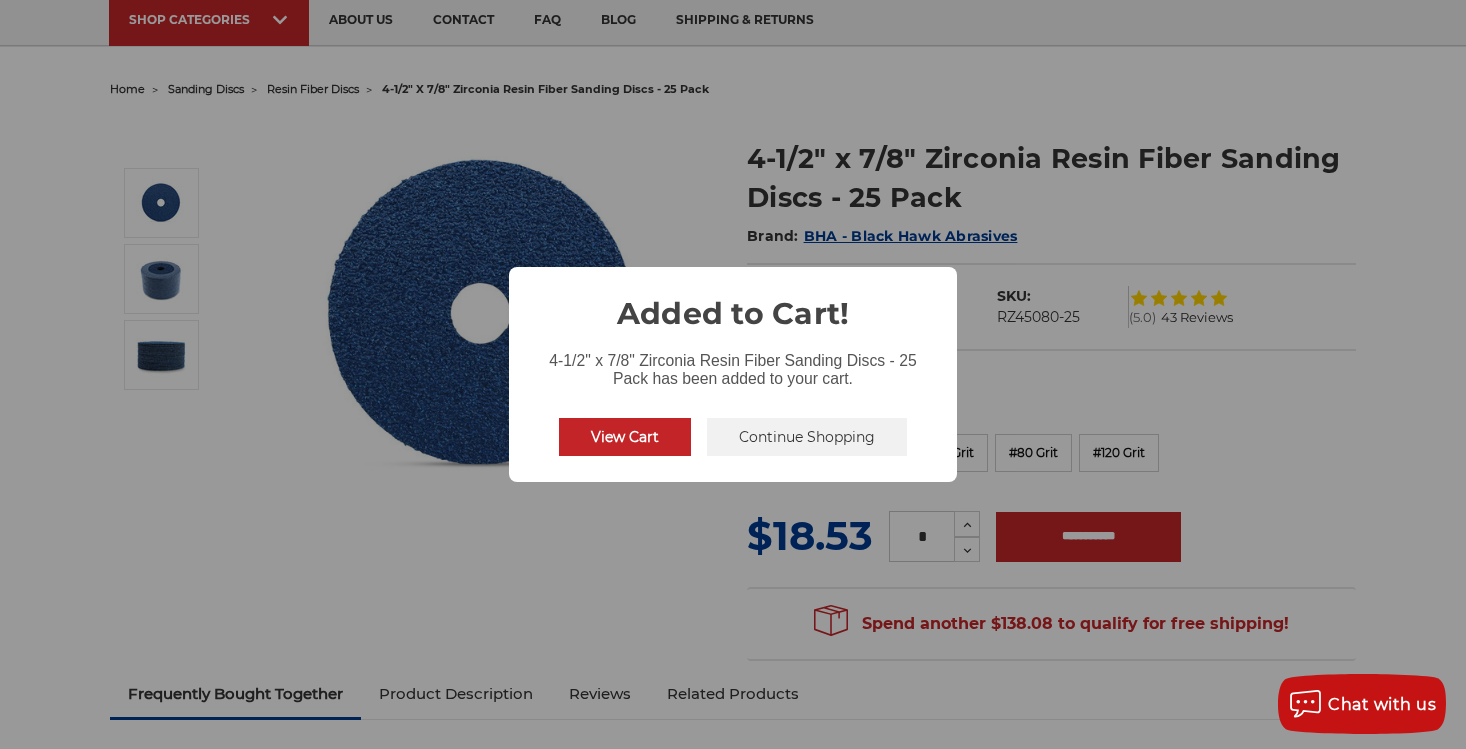 click on "Continue Shopping" at bounding box center (807, 437) 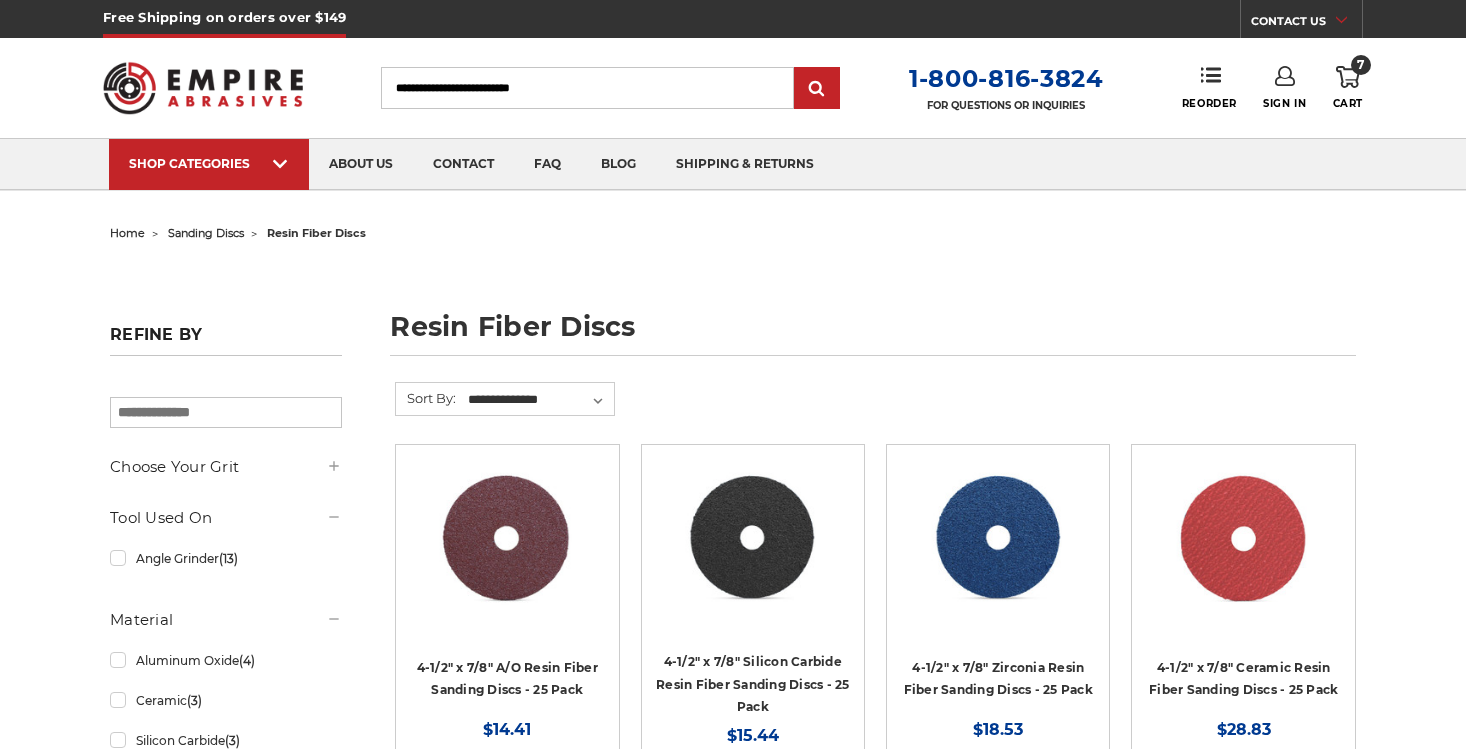 scroll, scrollTop: 298, scrollLeft: 0, axis: vertical 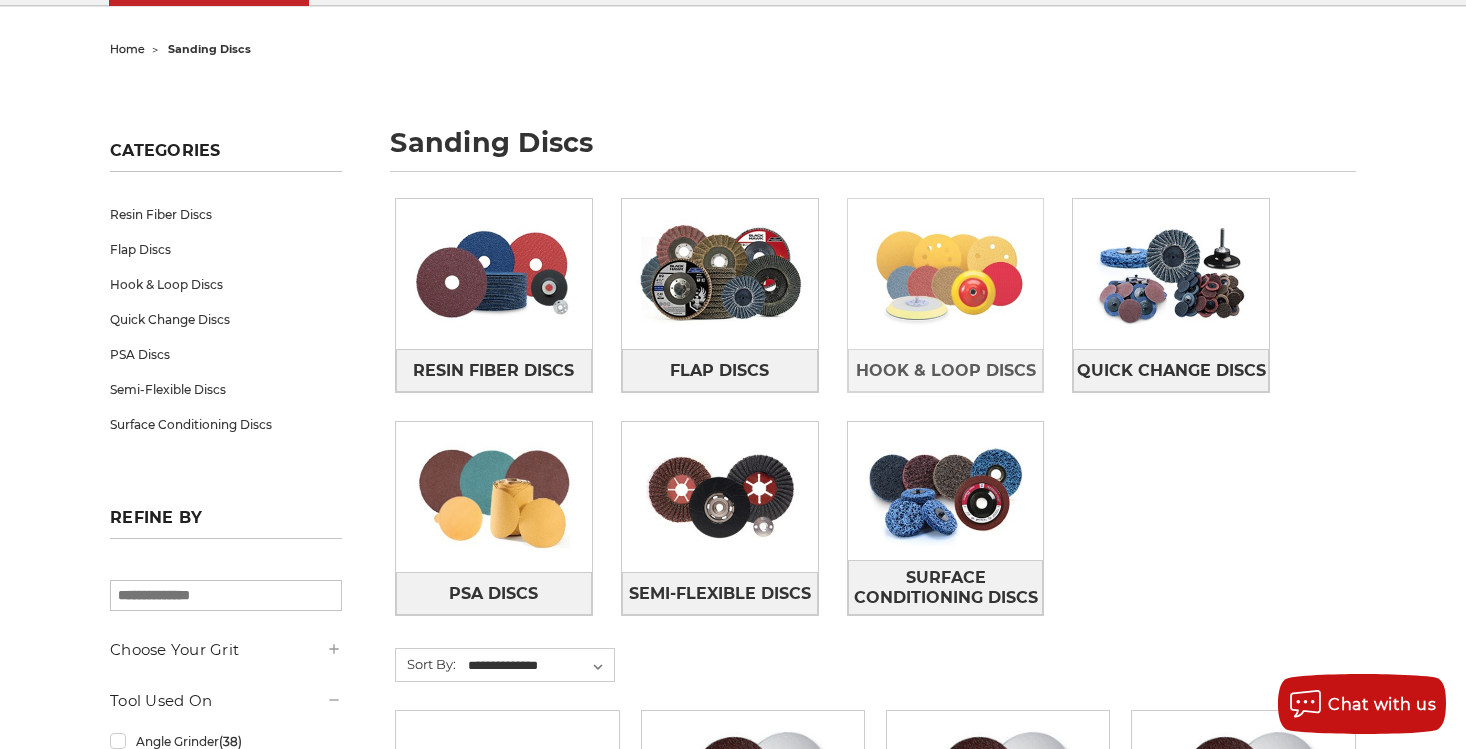 click at bounding box center [946, 274] 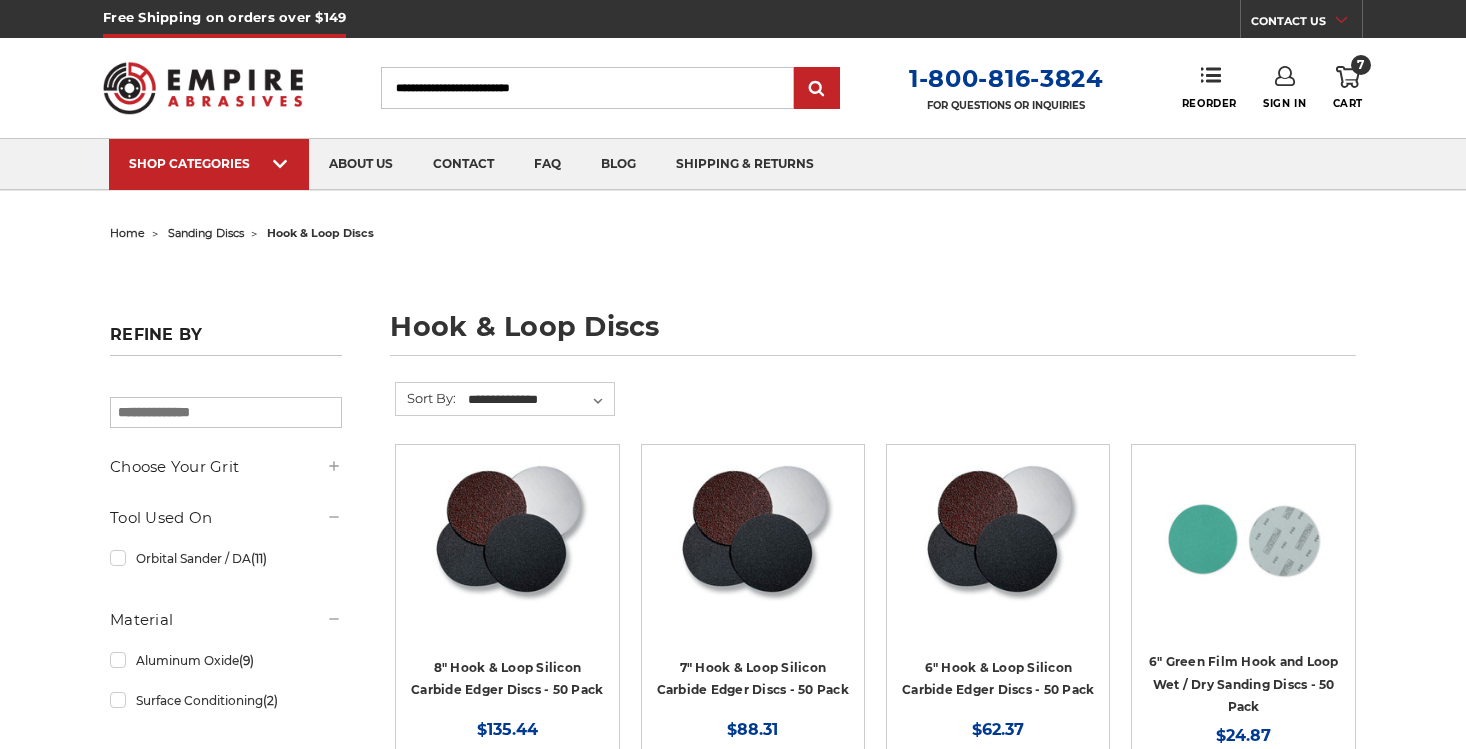 scroll, scrollTop: 0, scrollLeft: 0, axis: both 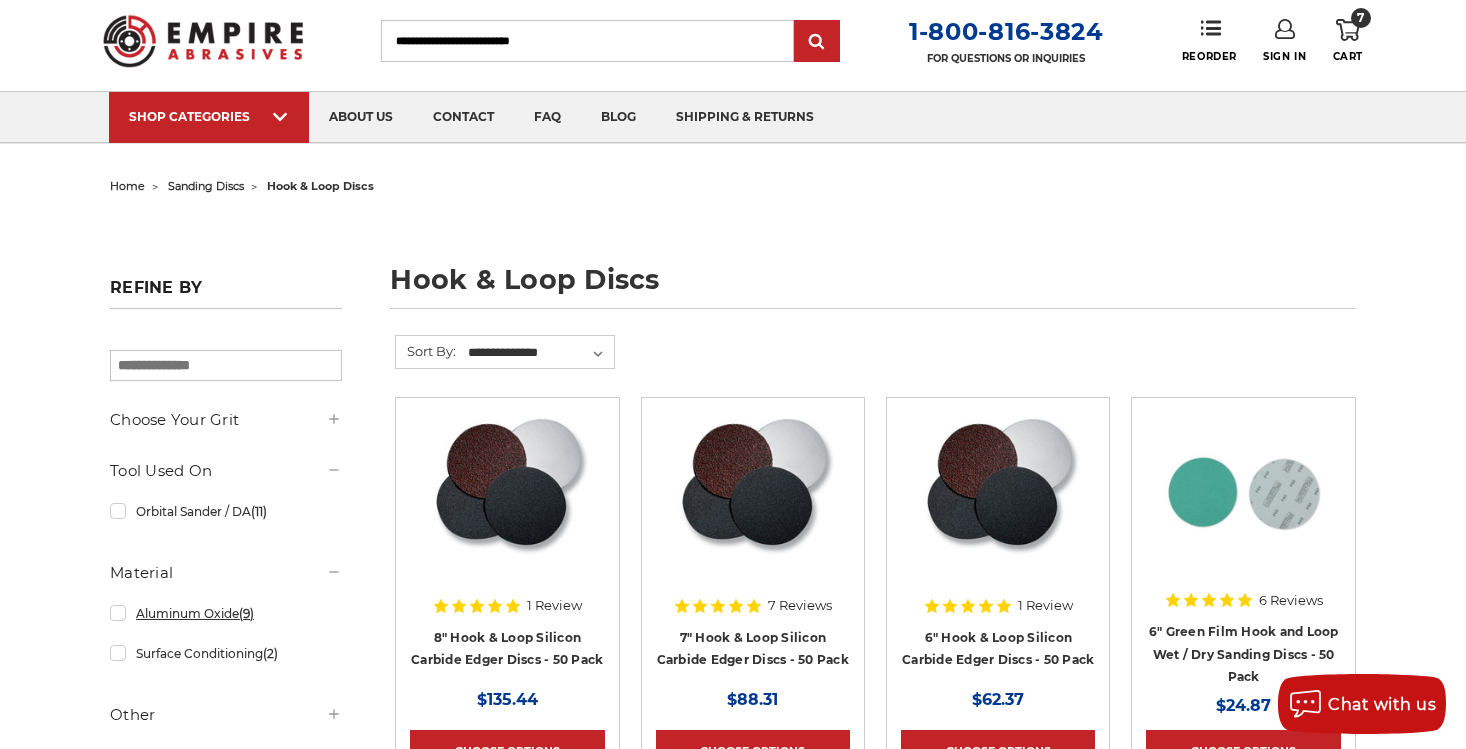 click on "Aluminum Oxide
(9)" at bounding box center [226, 613] 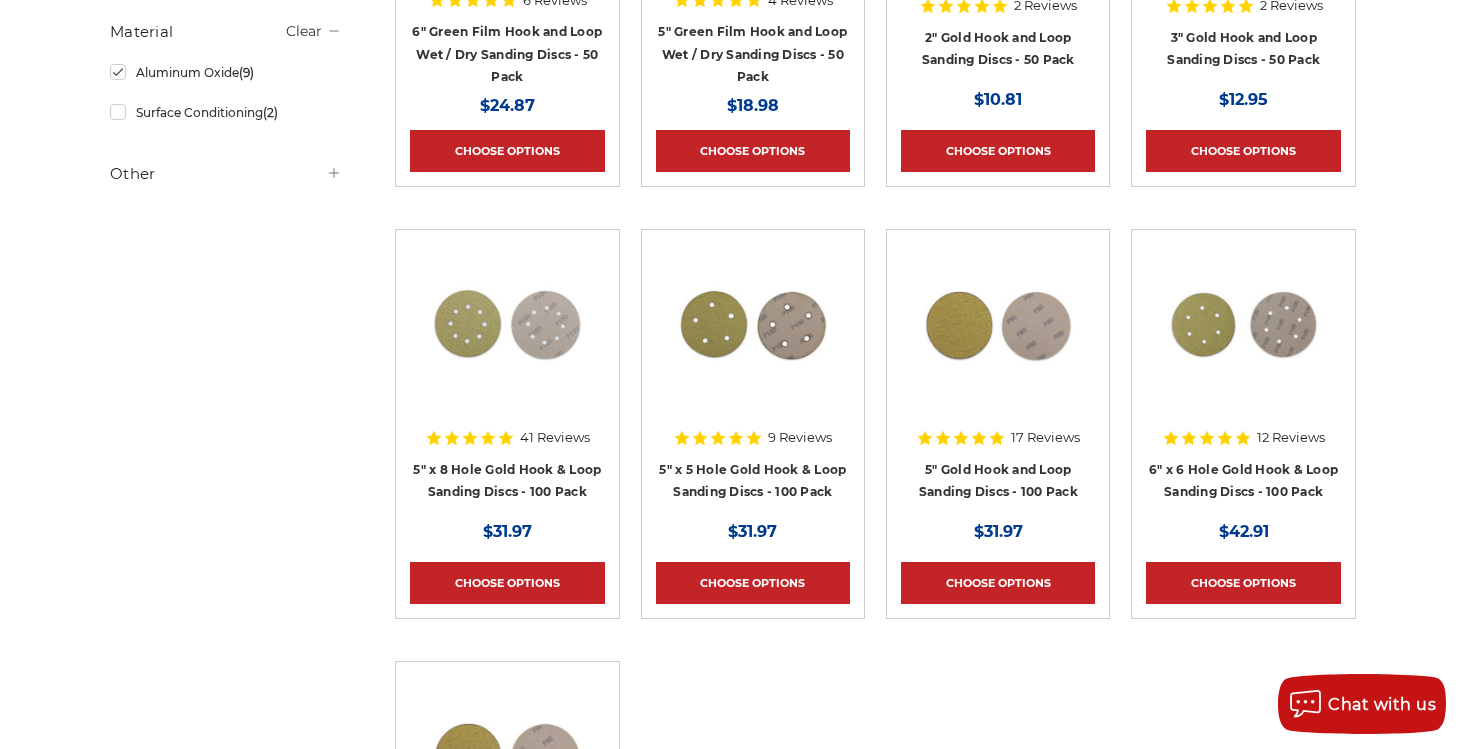 scroll, scrollTop: 643, scrollLeft: 0, axis: vertical 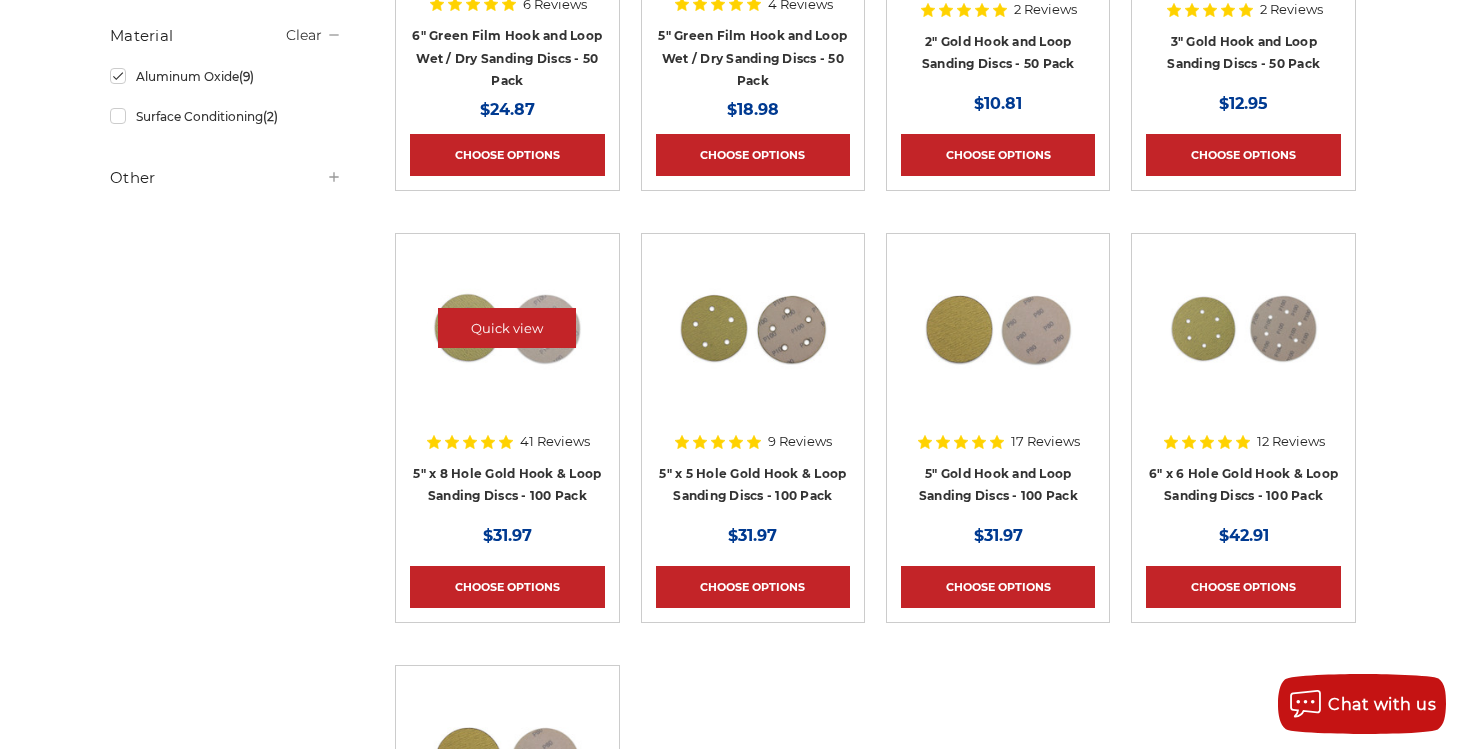 click at bounding box center (507, 328) 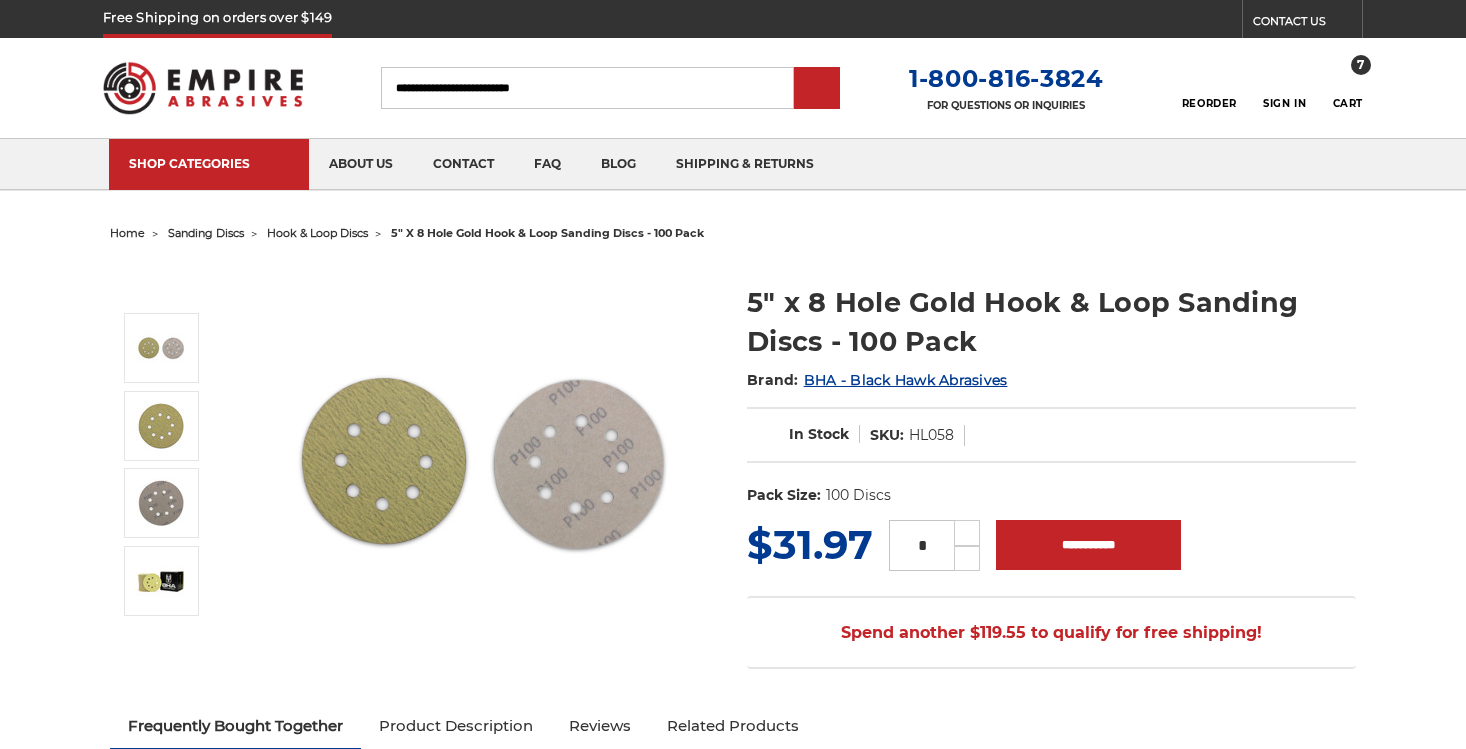scroll, scrollTop: 0, scrollLeft: 0, axis: both 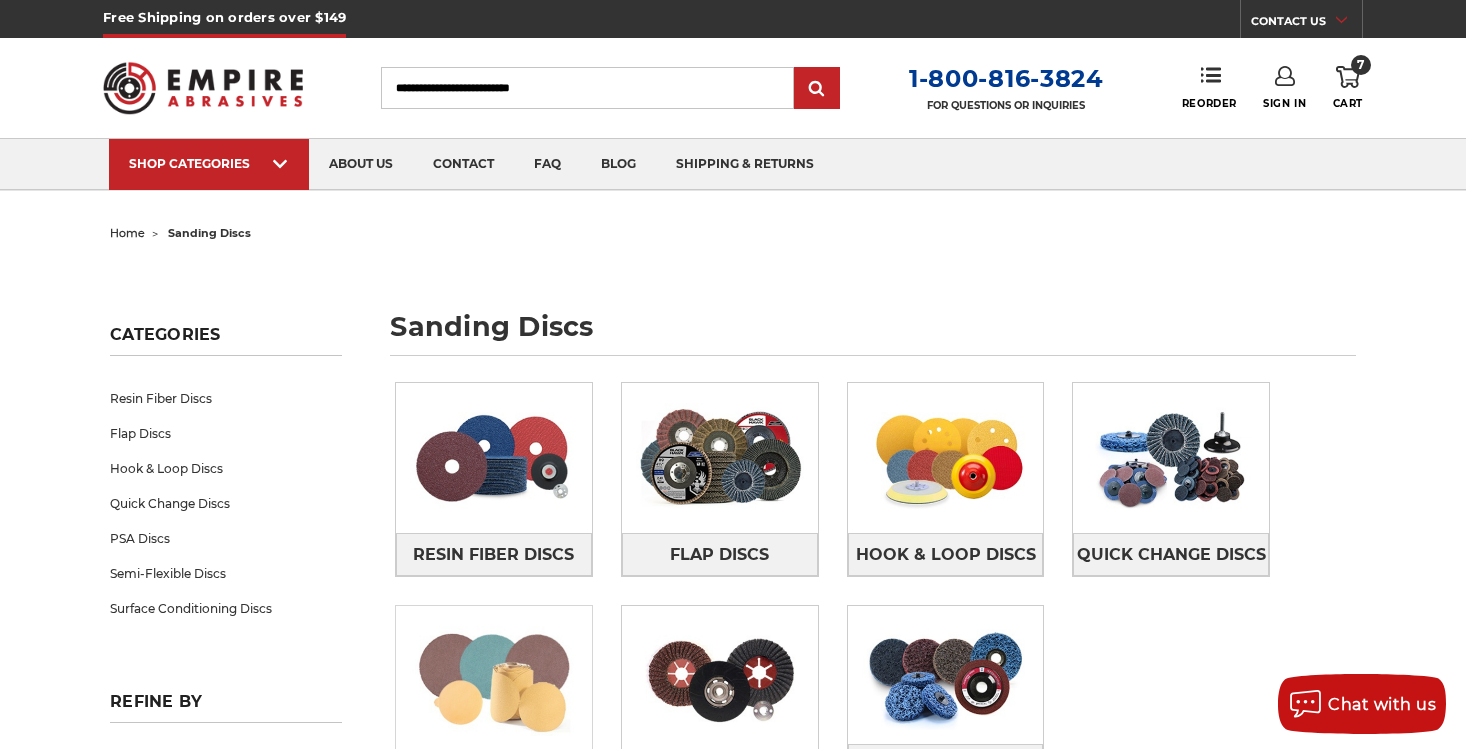 click at bounding box center [494, 681] 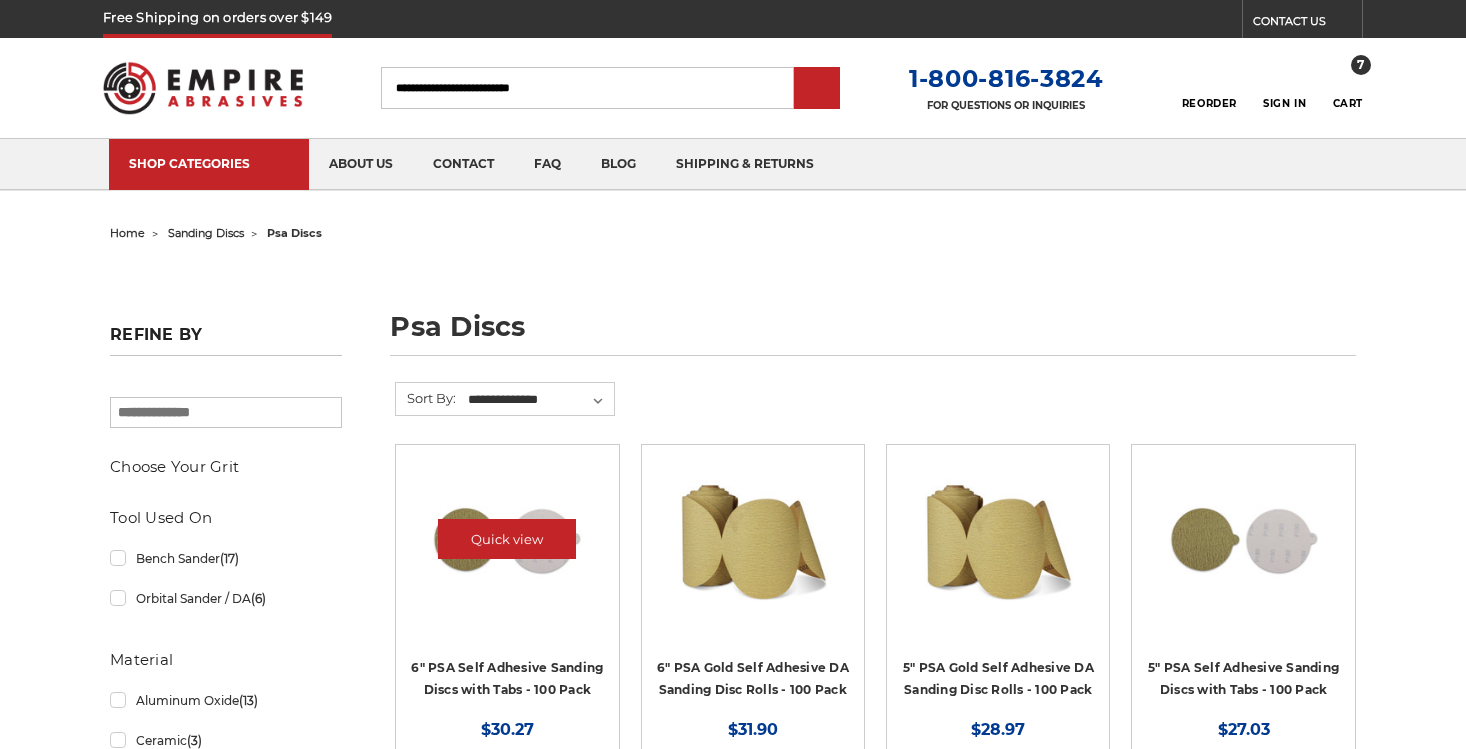 scroll, scrollTop: 0, scrollLeft: 0, axis: both 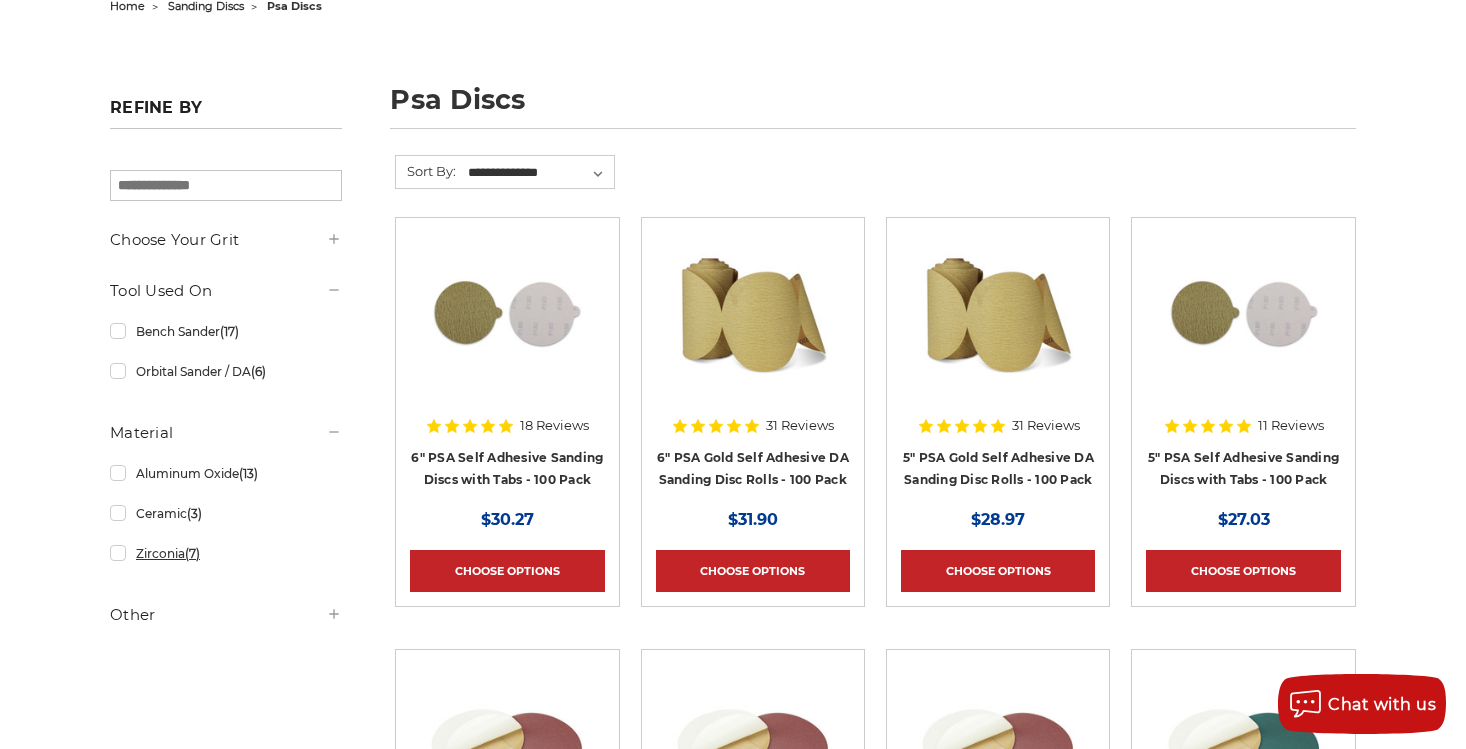 click on "Zirconia
(7)" at bounding box center [226, 553] 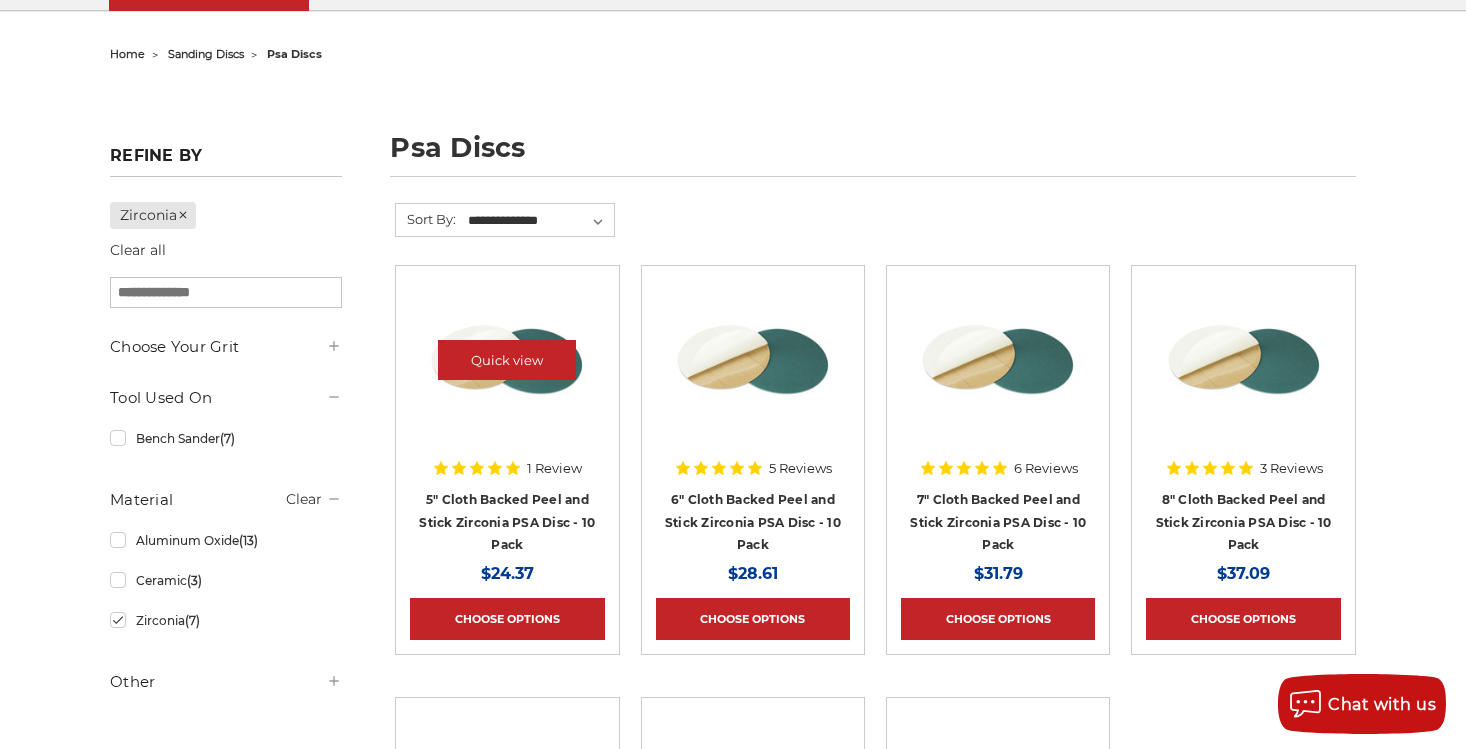 scroll, scrollTop: 198, scrollLeft: 0, axis: vertical 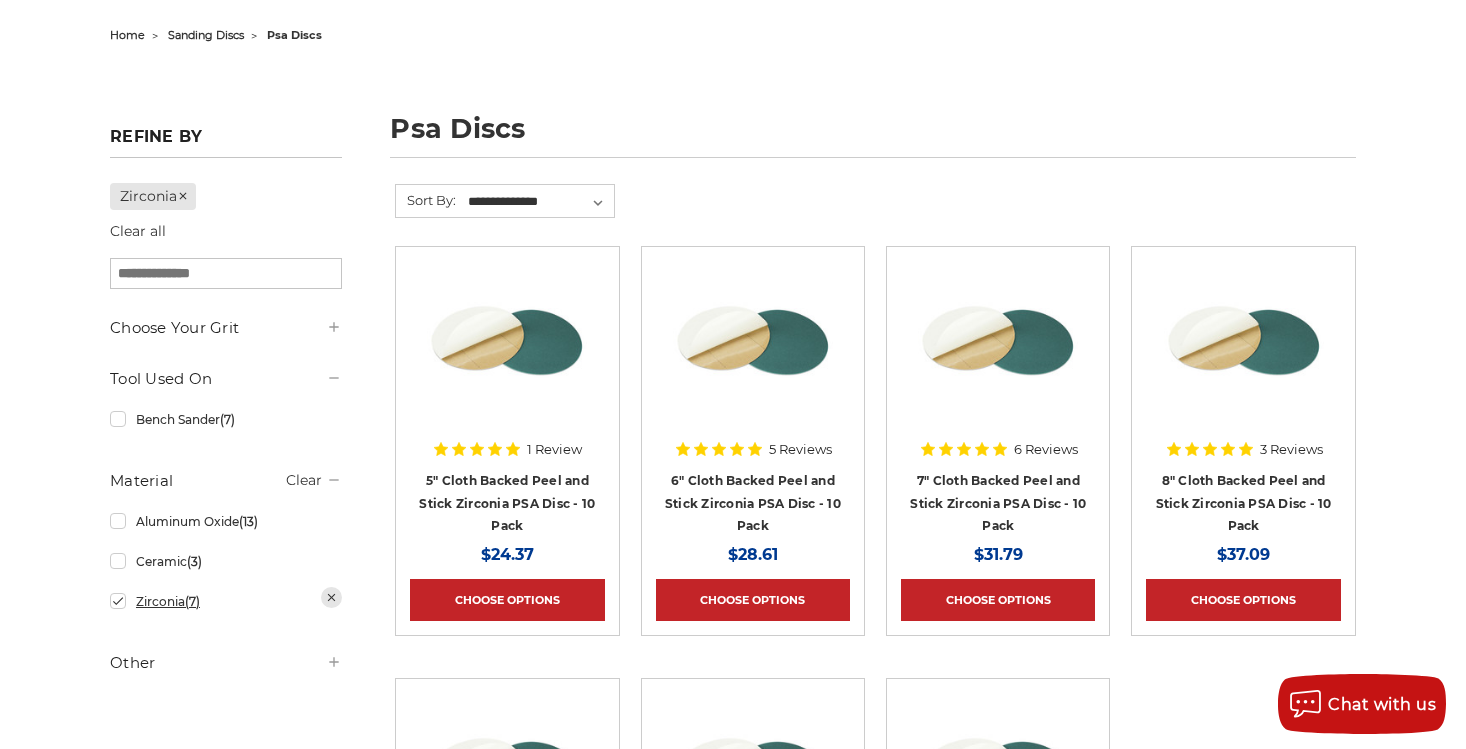 click on "Zirconia
(7)" at bounding box center (226, 601) 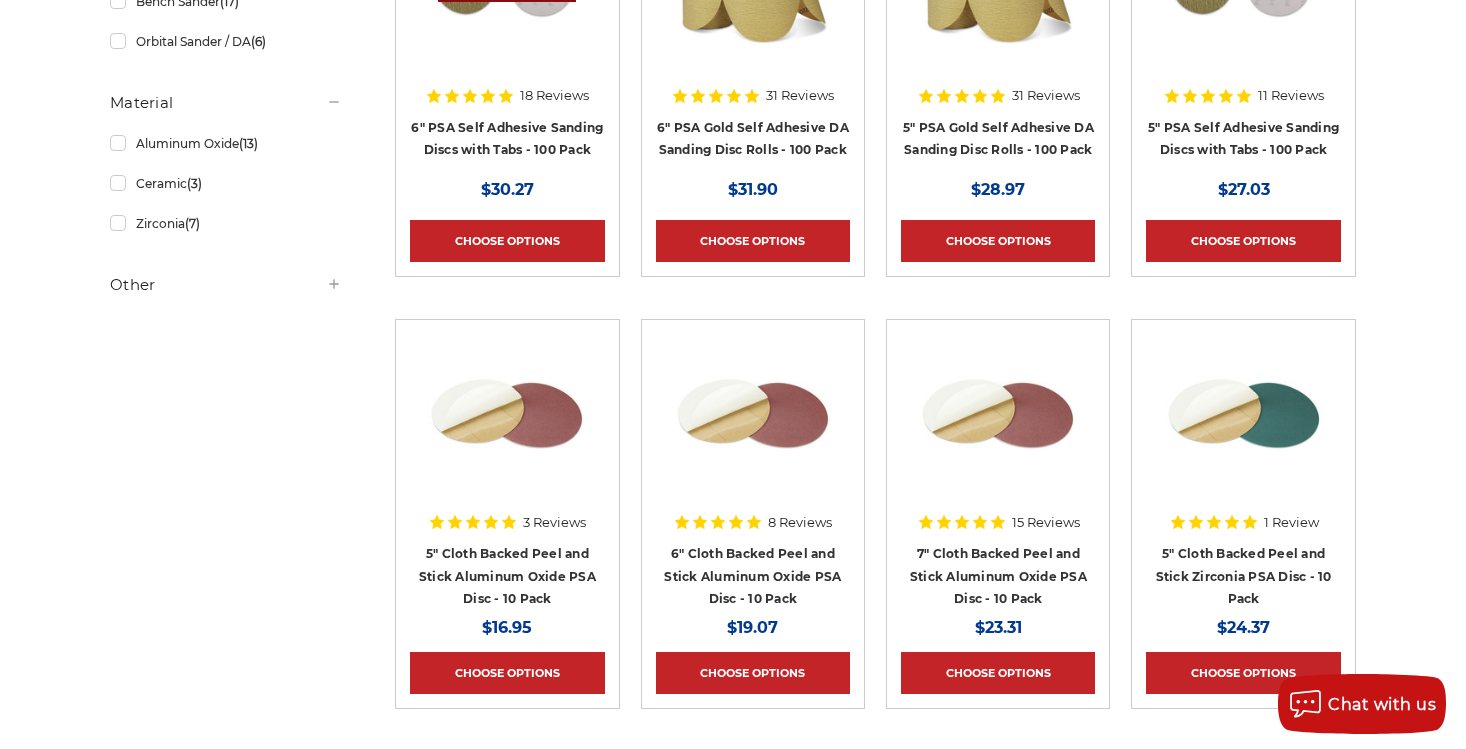 scroll, scrollTop: 0, scrollLeft: 0, axis: both 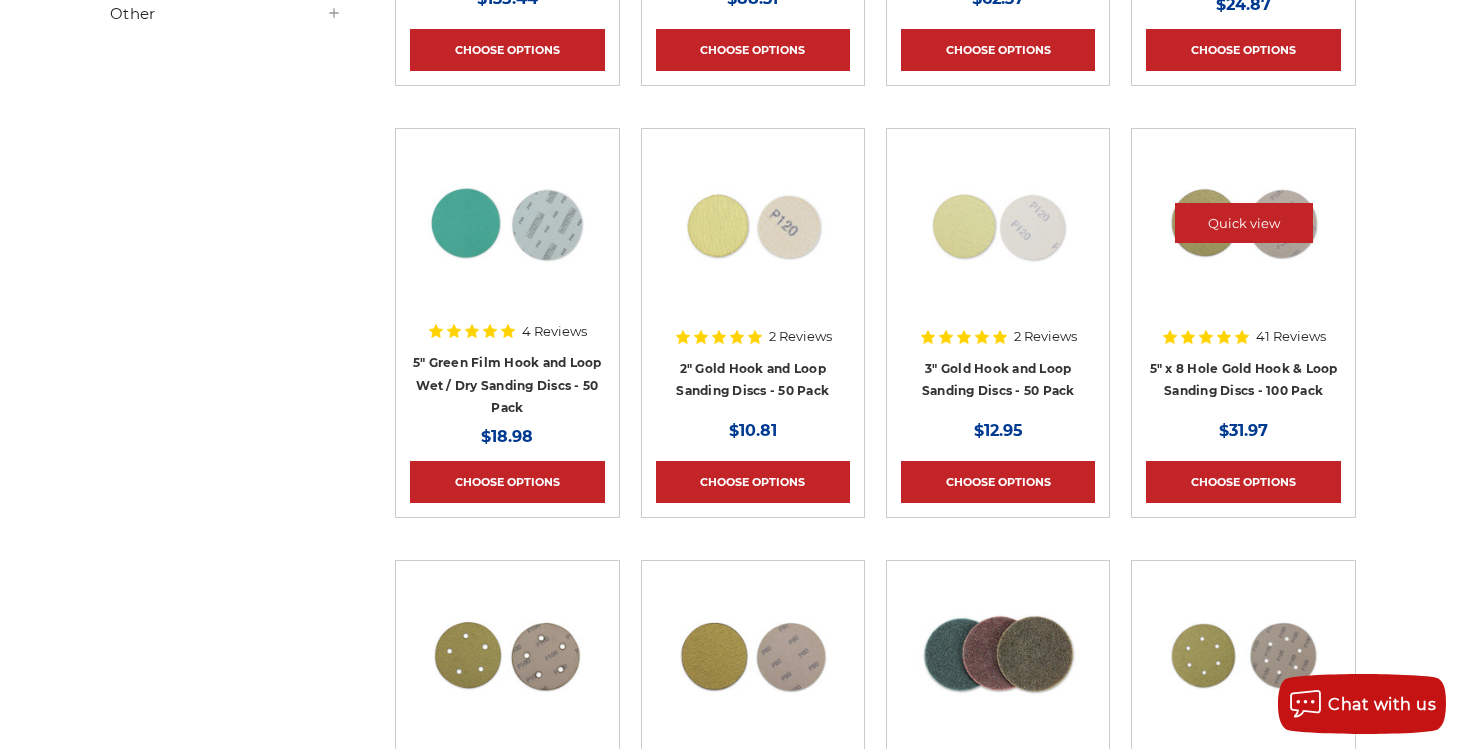 click at bounding box center [1244, 223] 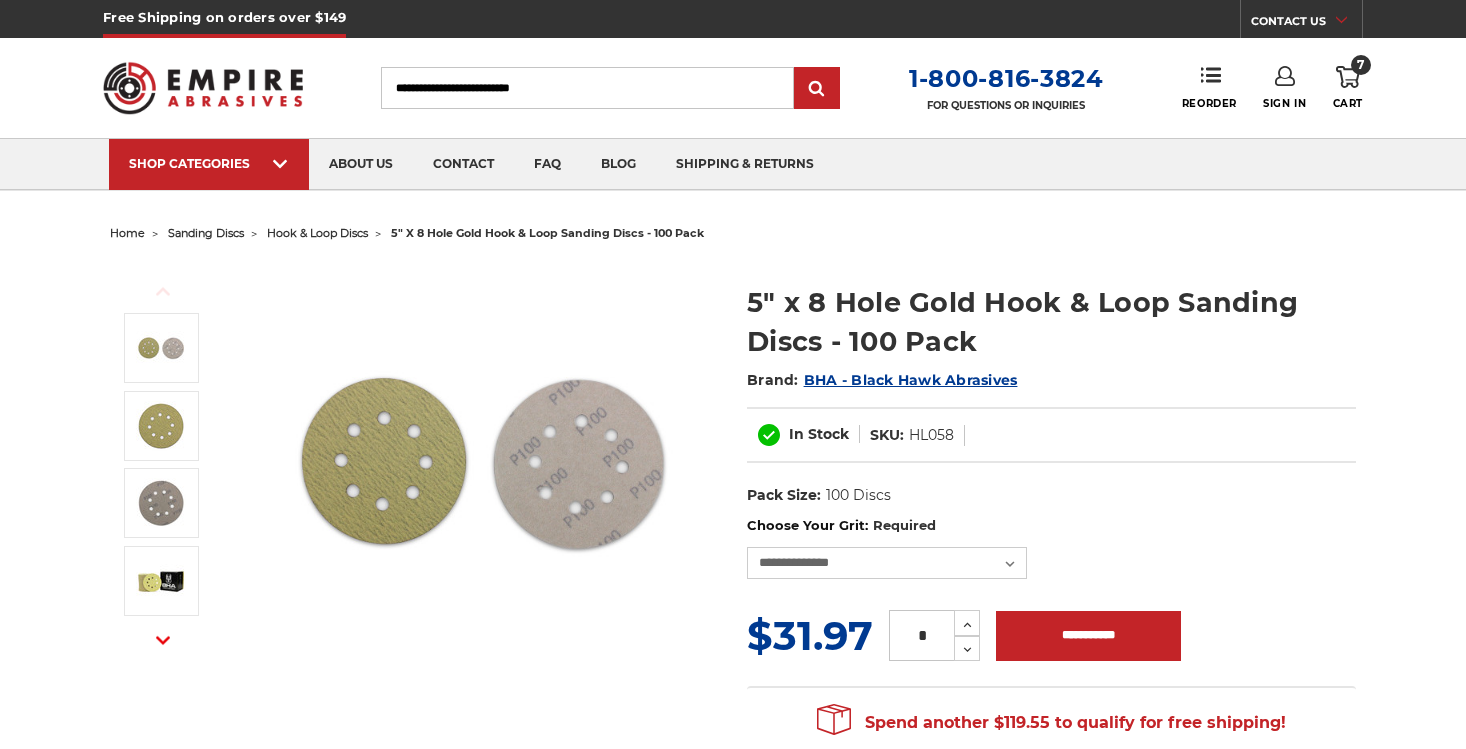 scroll, scrollTop: 0, scrollLeft: 0, axis: both 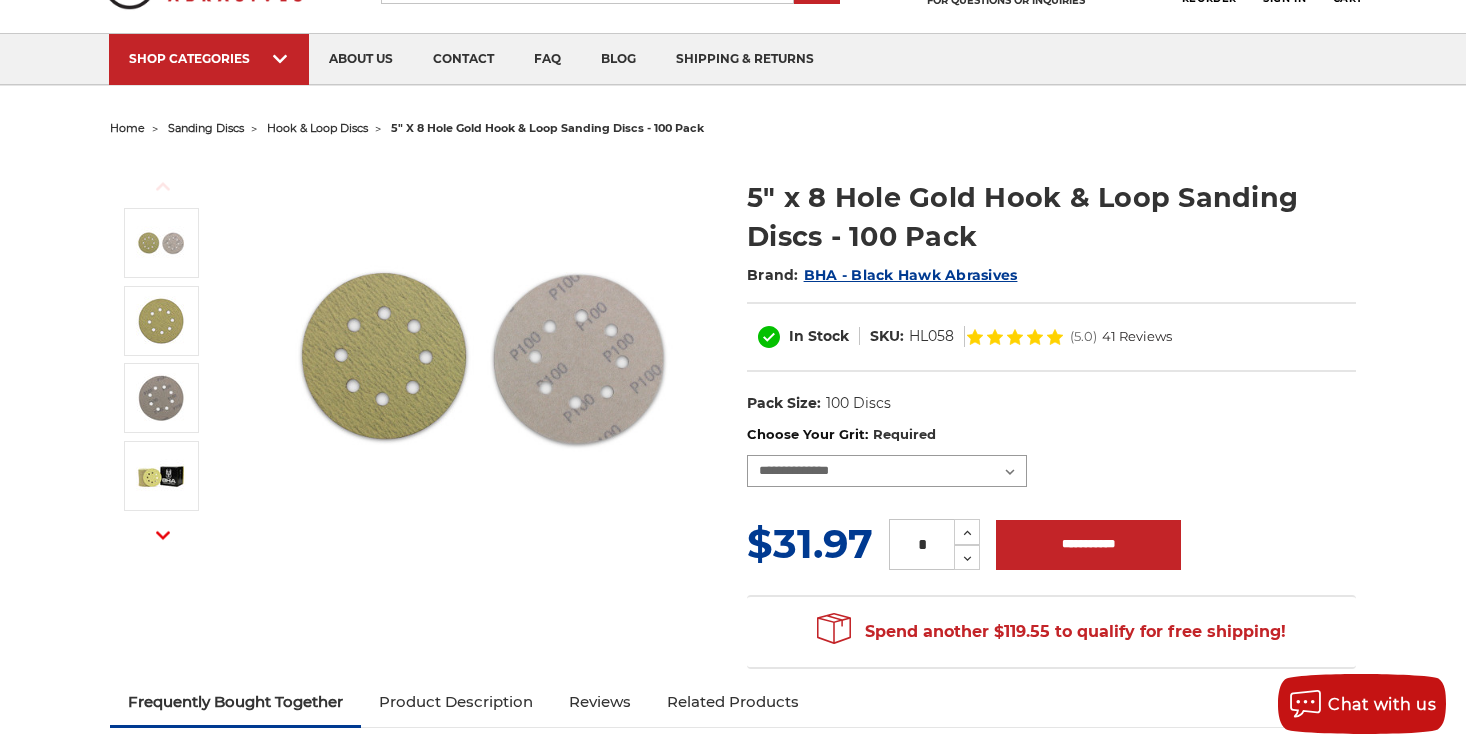 click on "**********" at bounding box center (887, 471) 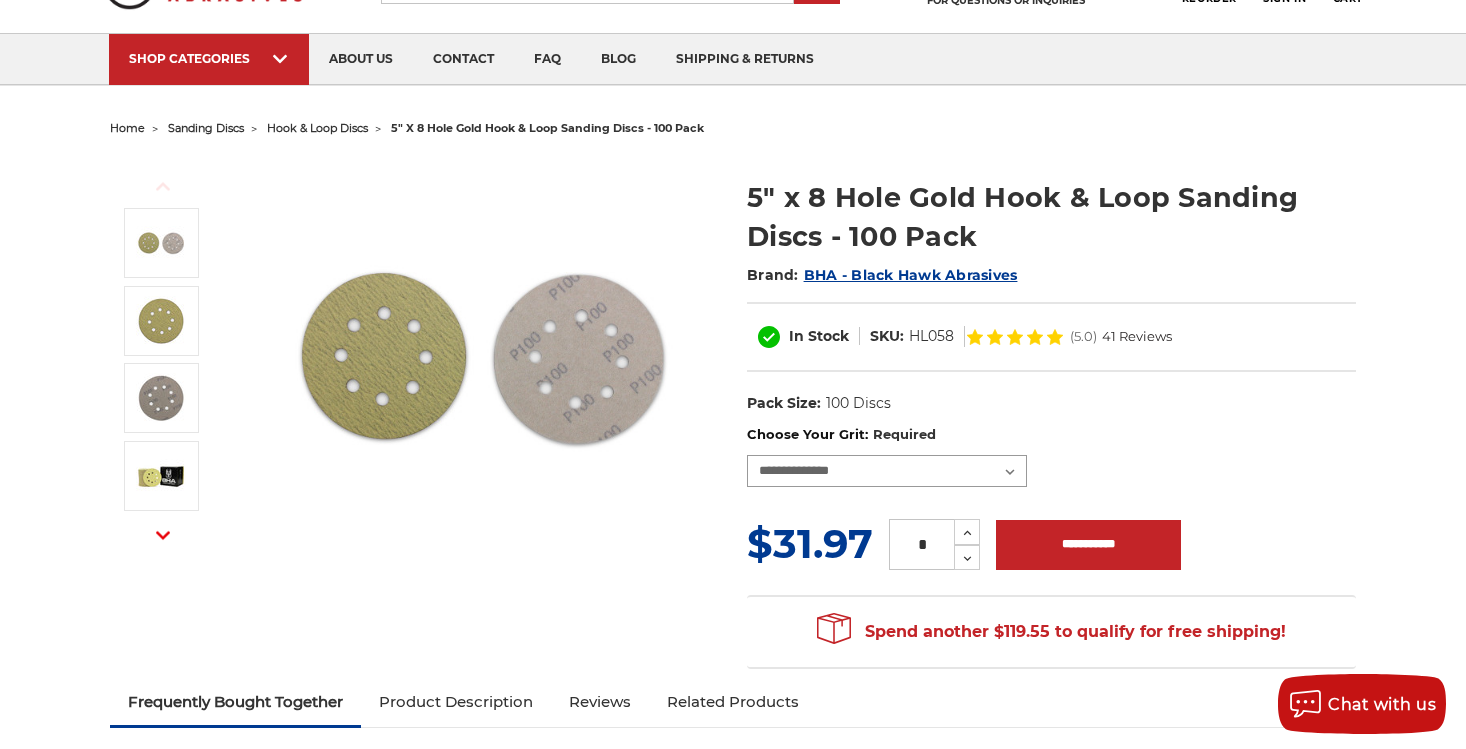 select on "***" 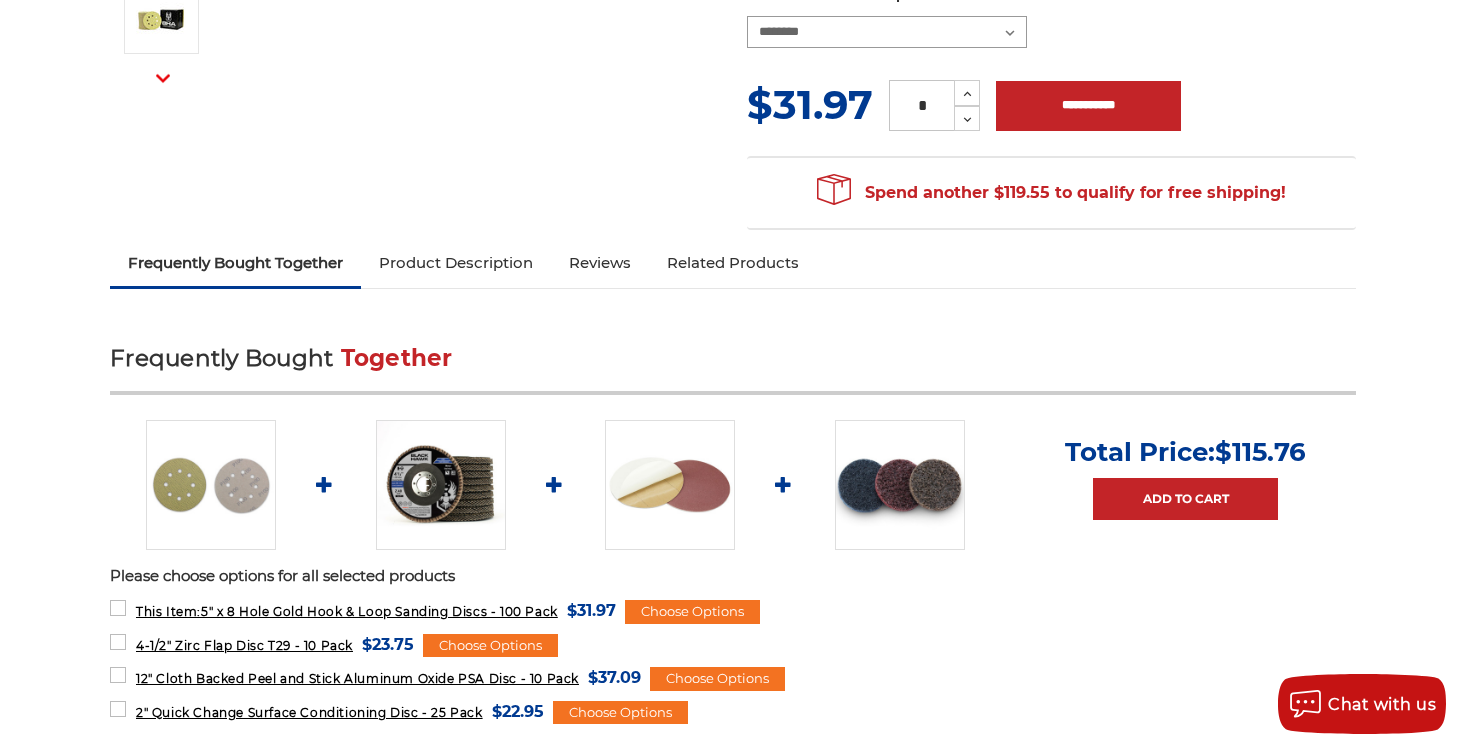 scroll, scrollTop: 552, scrollLeft: 0, axis: vertical 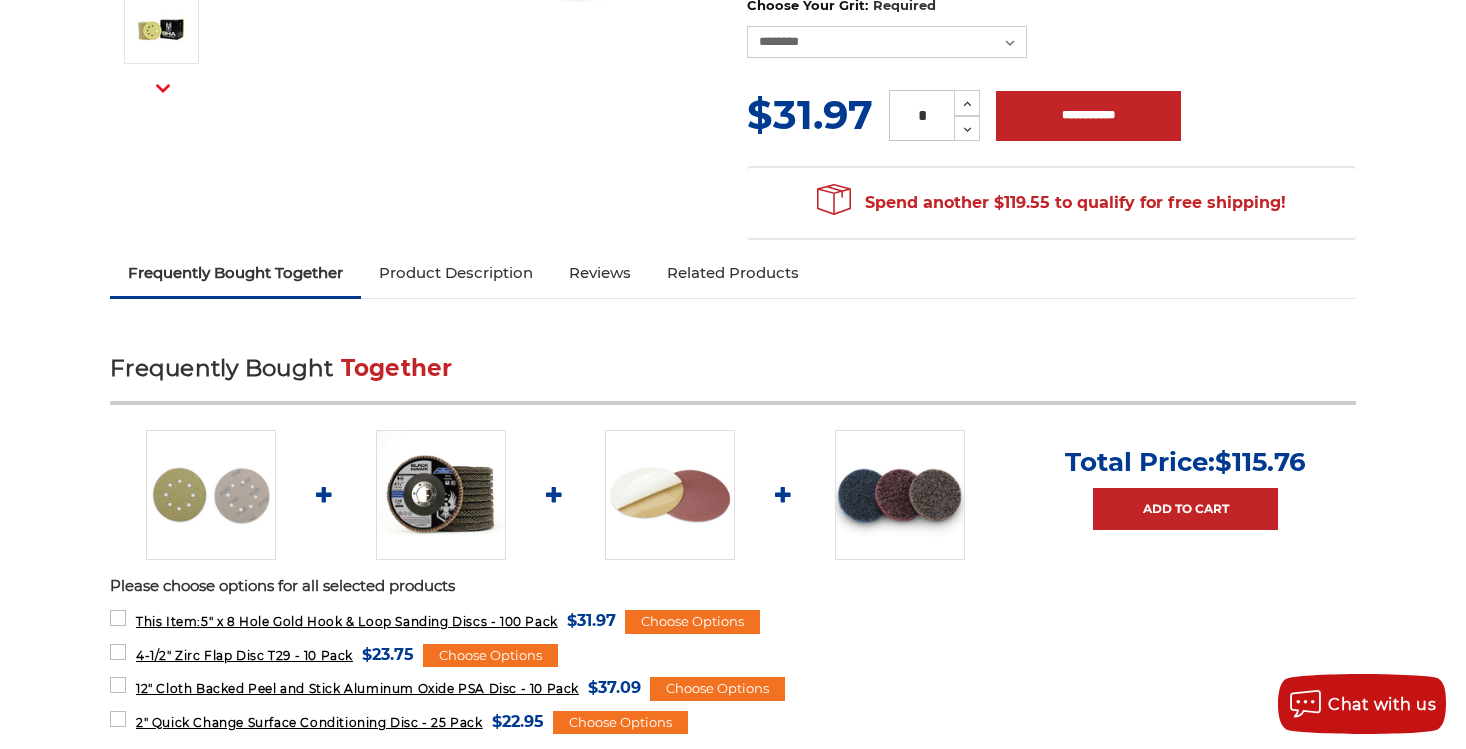 click on "Product Description" at bounding box center [456, 273] 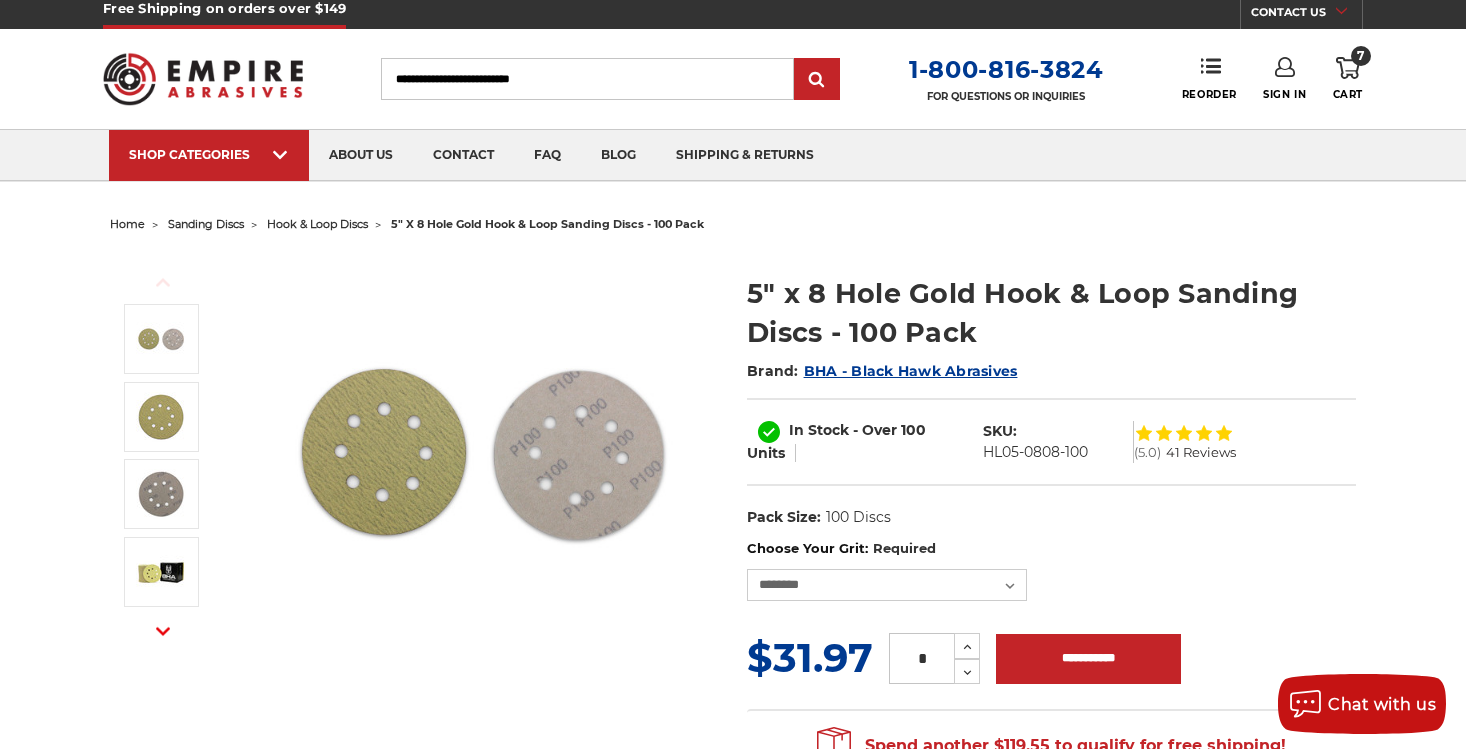 scroll, scrollTop: 2, scrollLeft: 0, axis: vertical 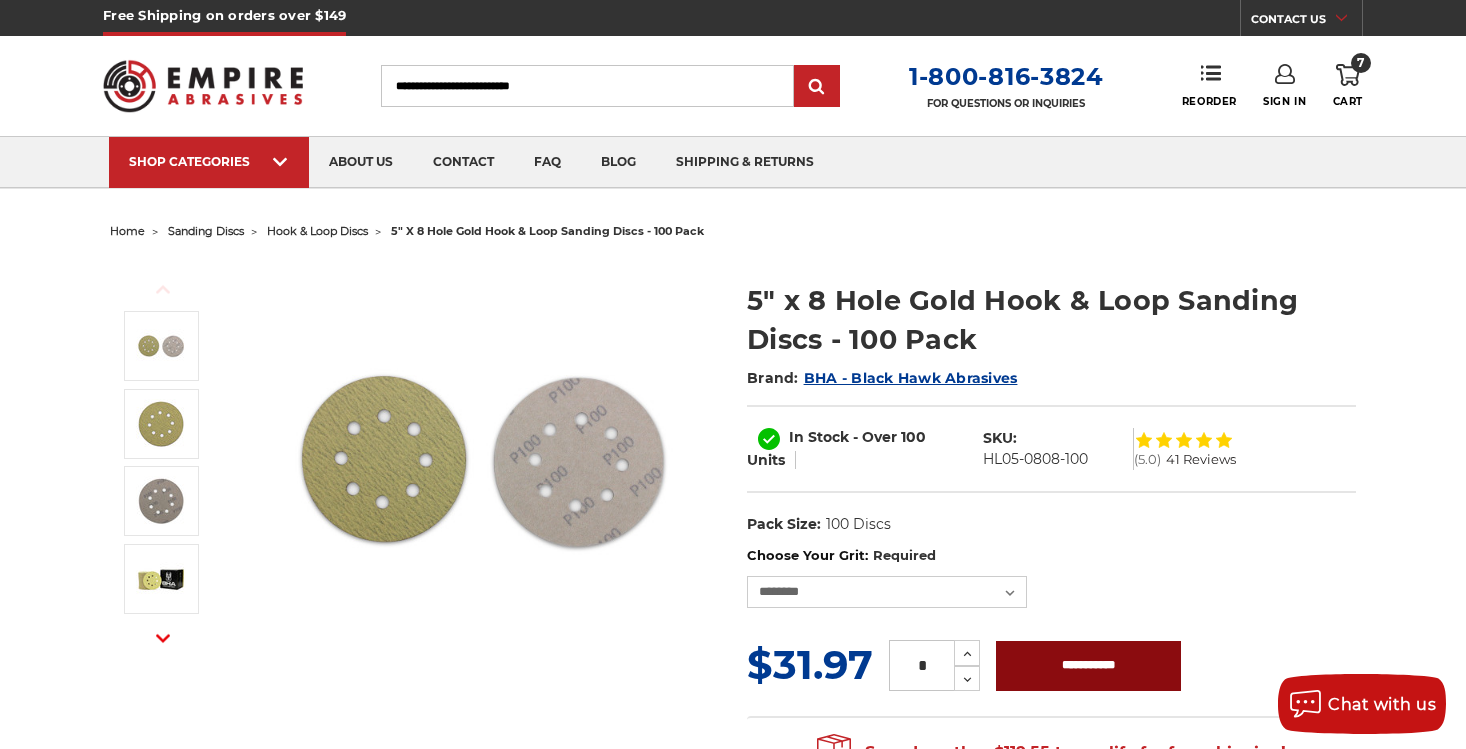click on "**********" at bounding box center (1088, 666) 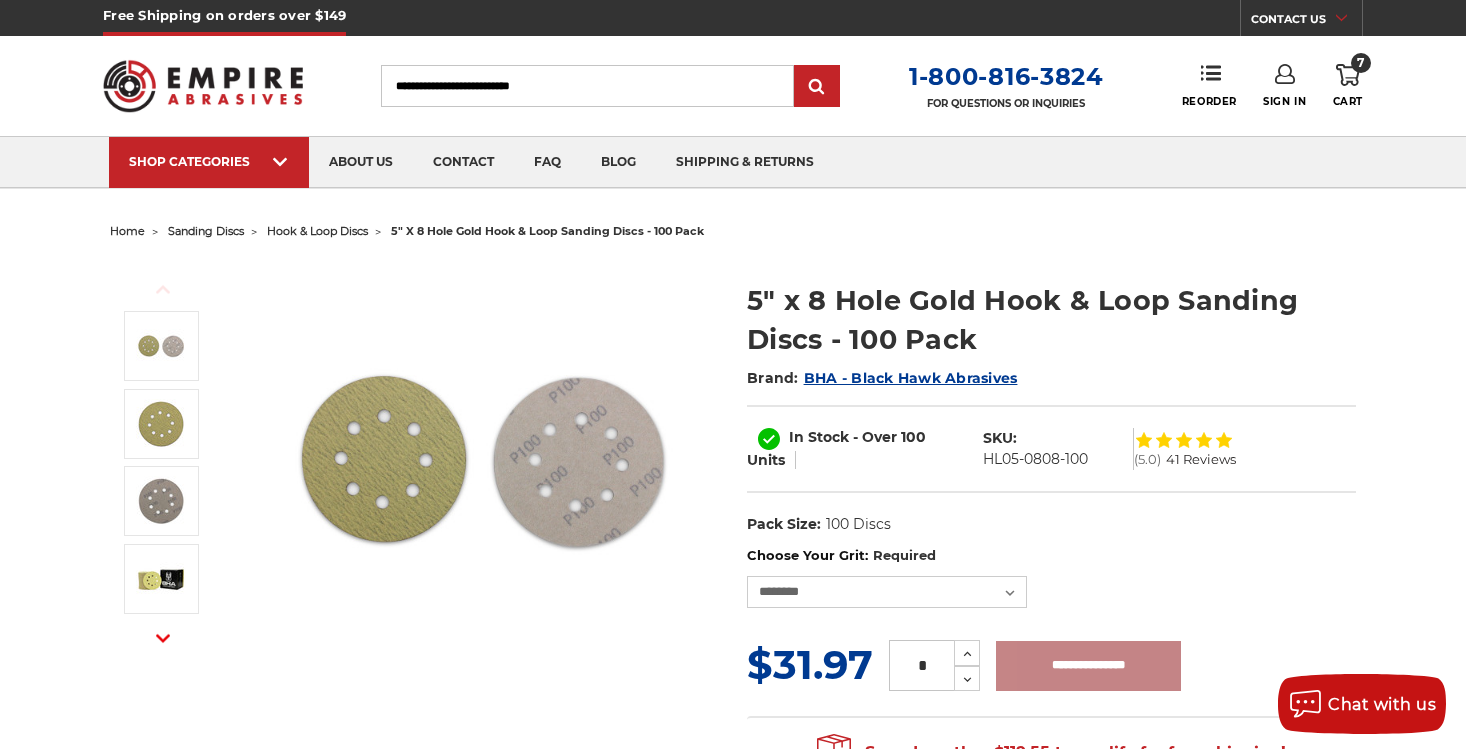 type on "**********" 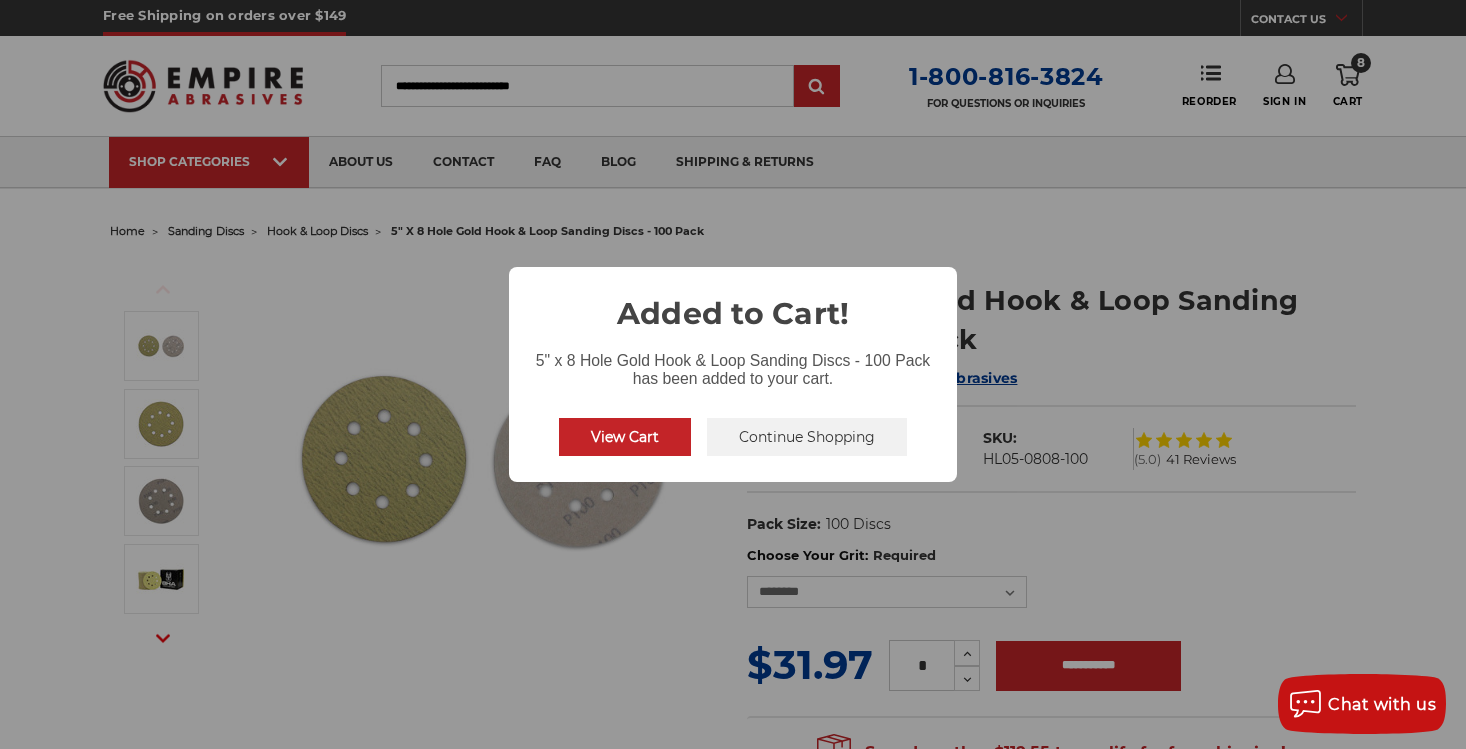 click on "View Cart" at bounding box center [625, 437] 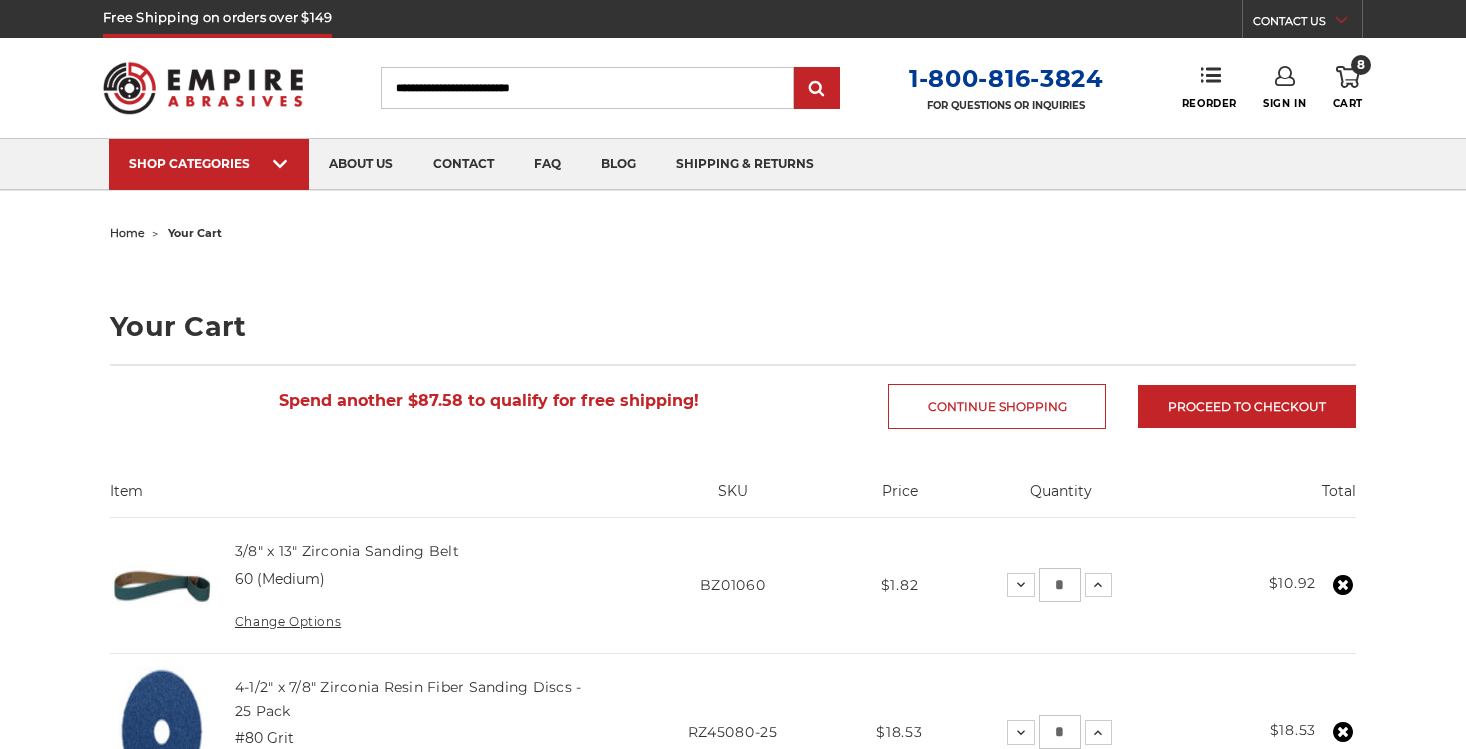 scroll, scrollTop: 0, scrollLeft: 0, axis: both 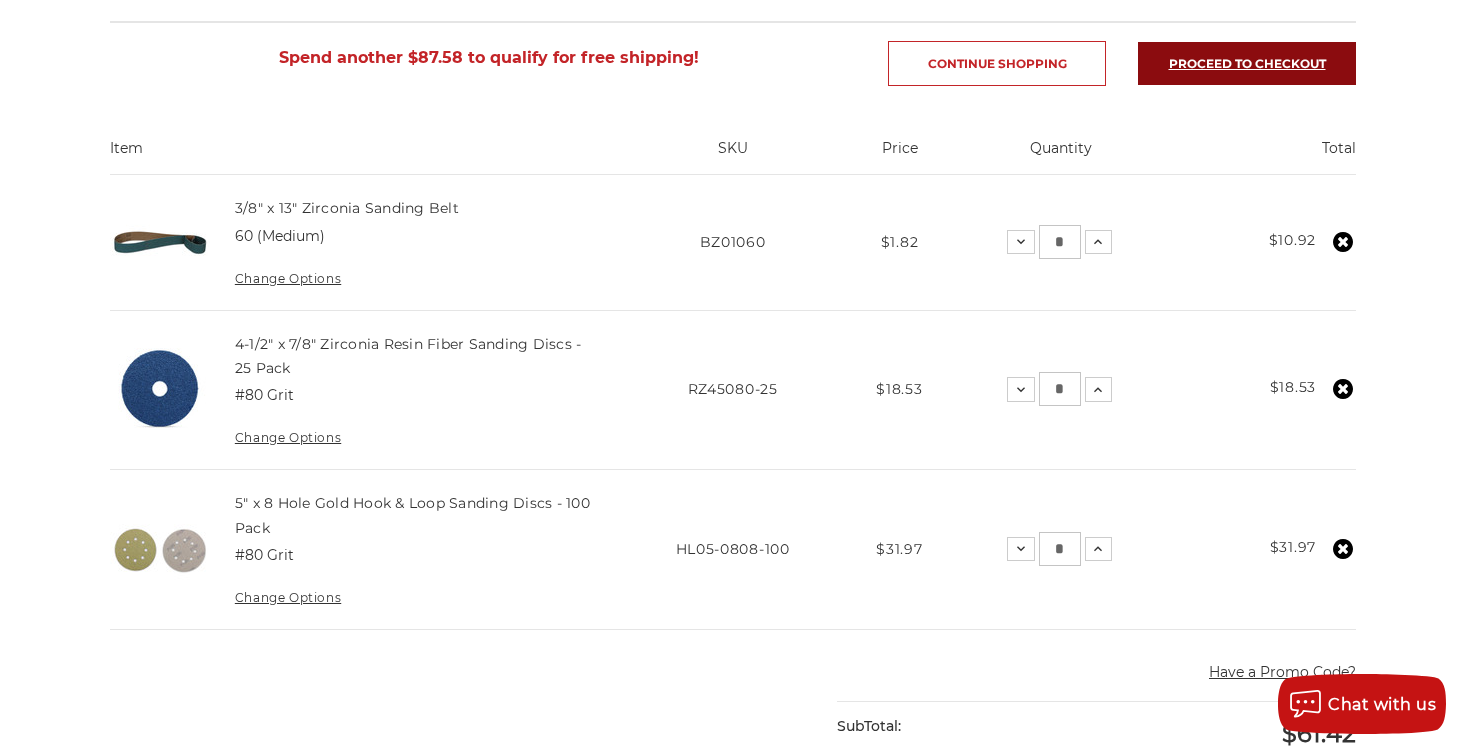 click on "Proceed to checkout" at bounding box center [1247, 63] 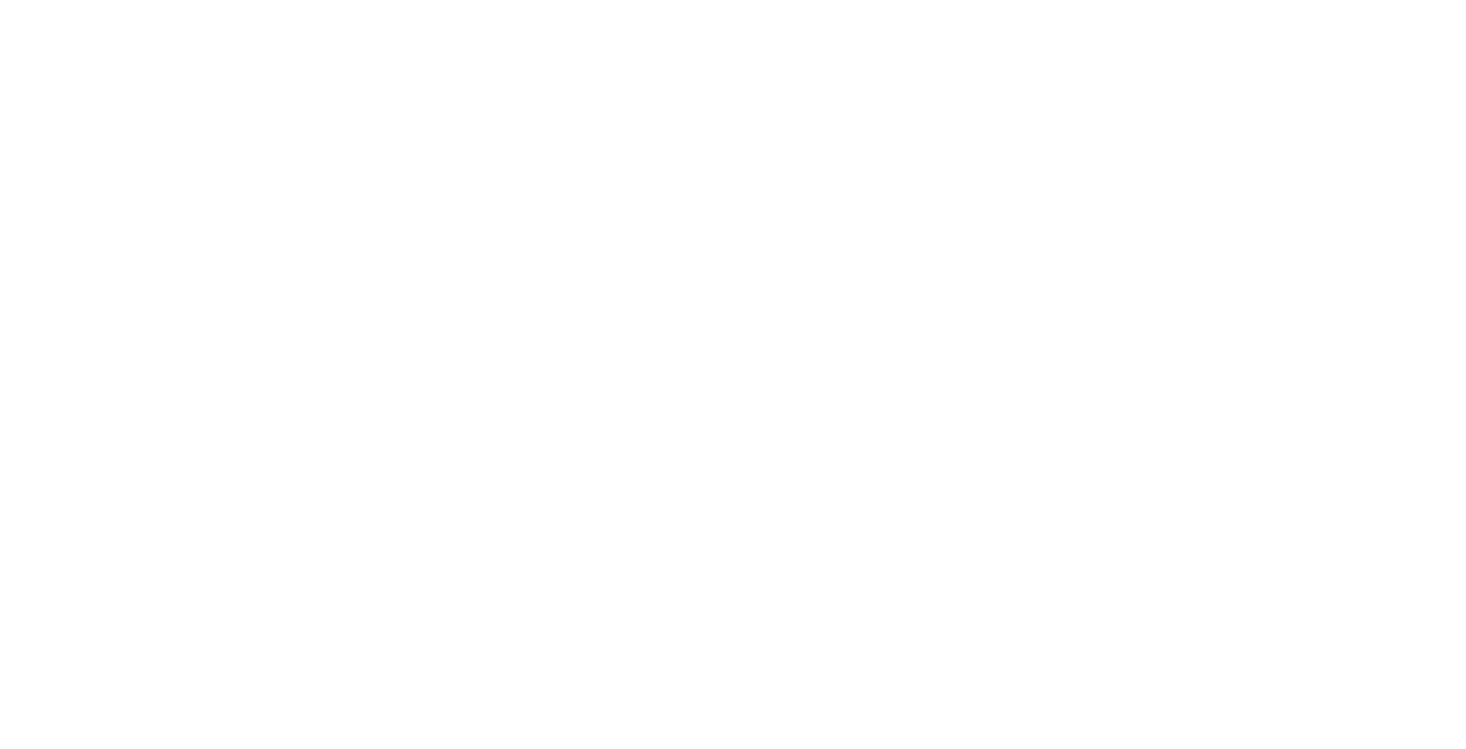 scroll, scrollTop: 0, scrollLeft: 0, axis: both 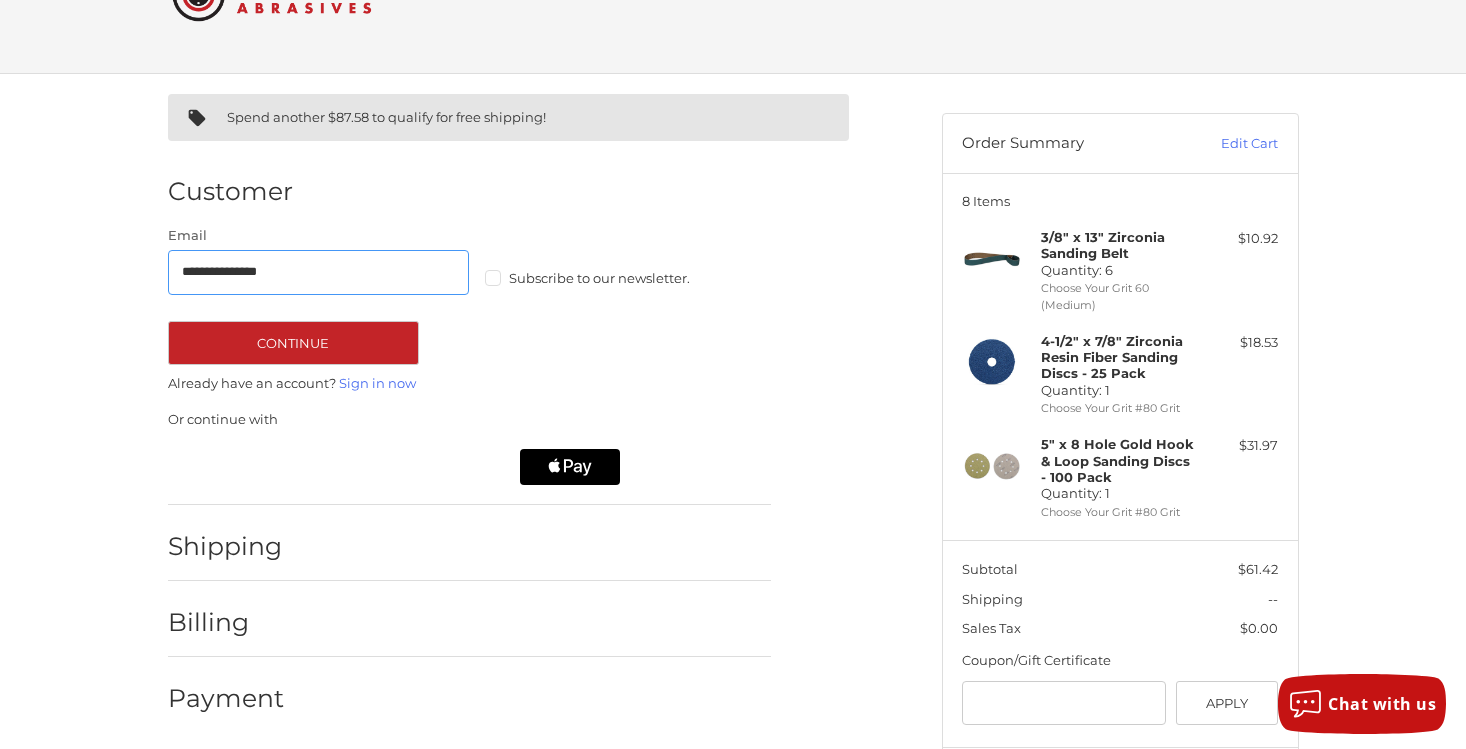 type on "**********" 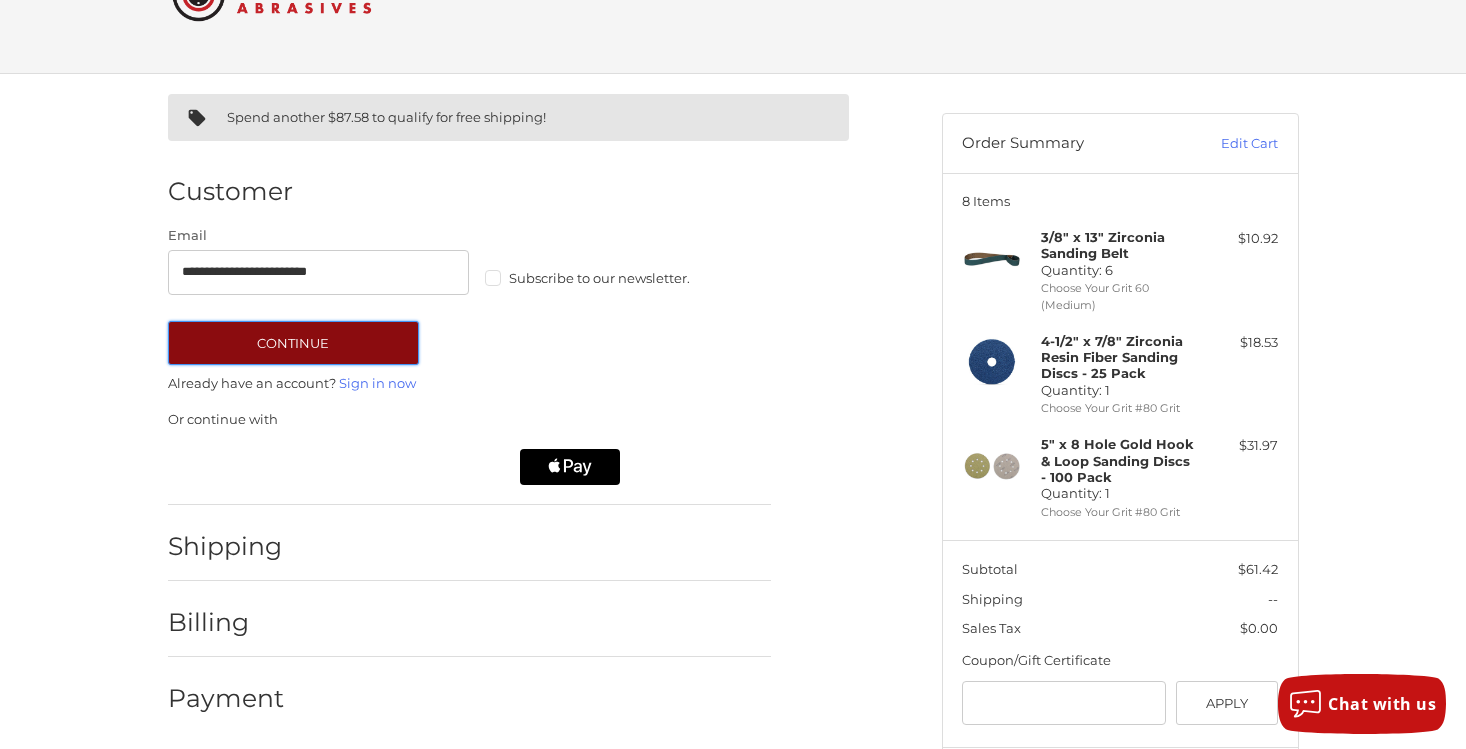 click on "Continue" at bounding box center (293, 343) 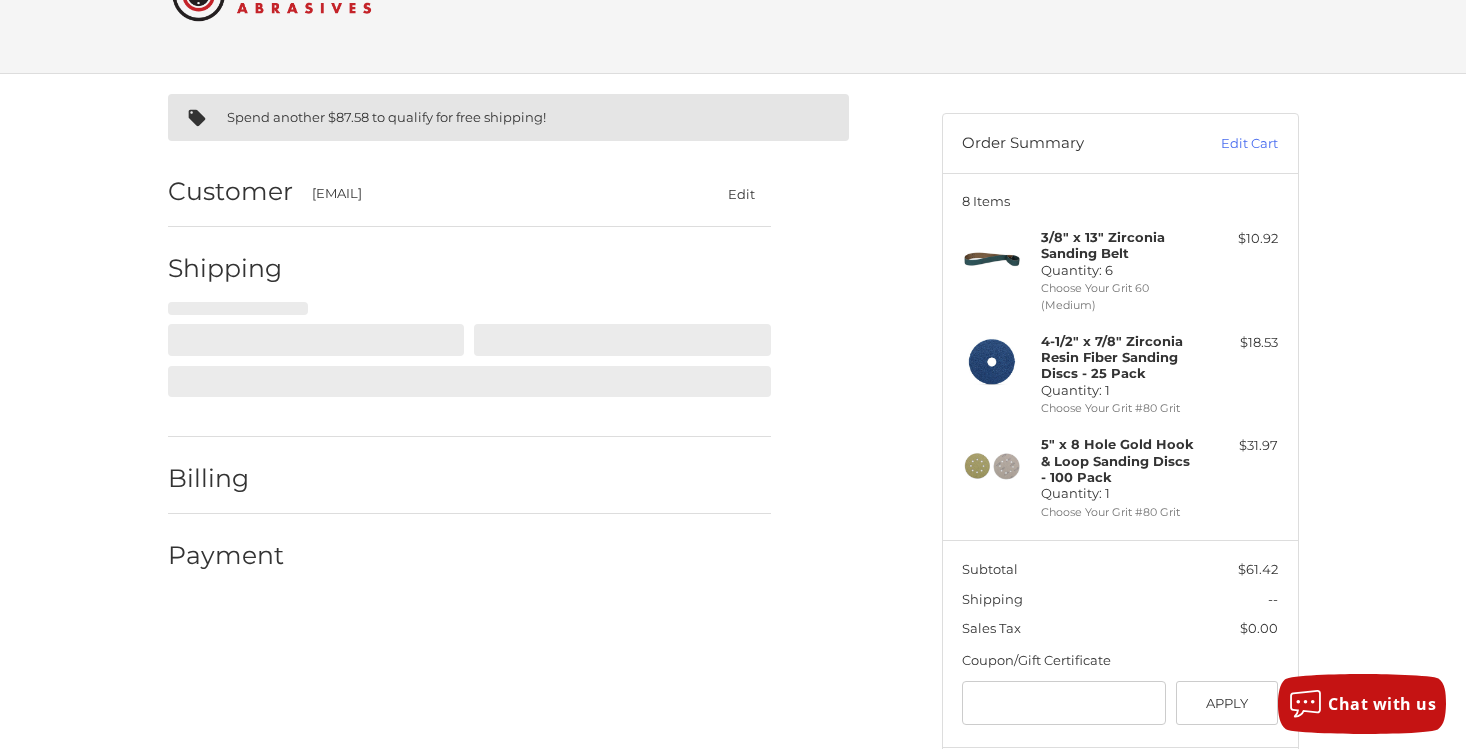 select on "**" 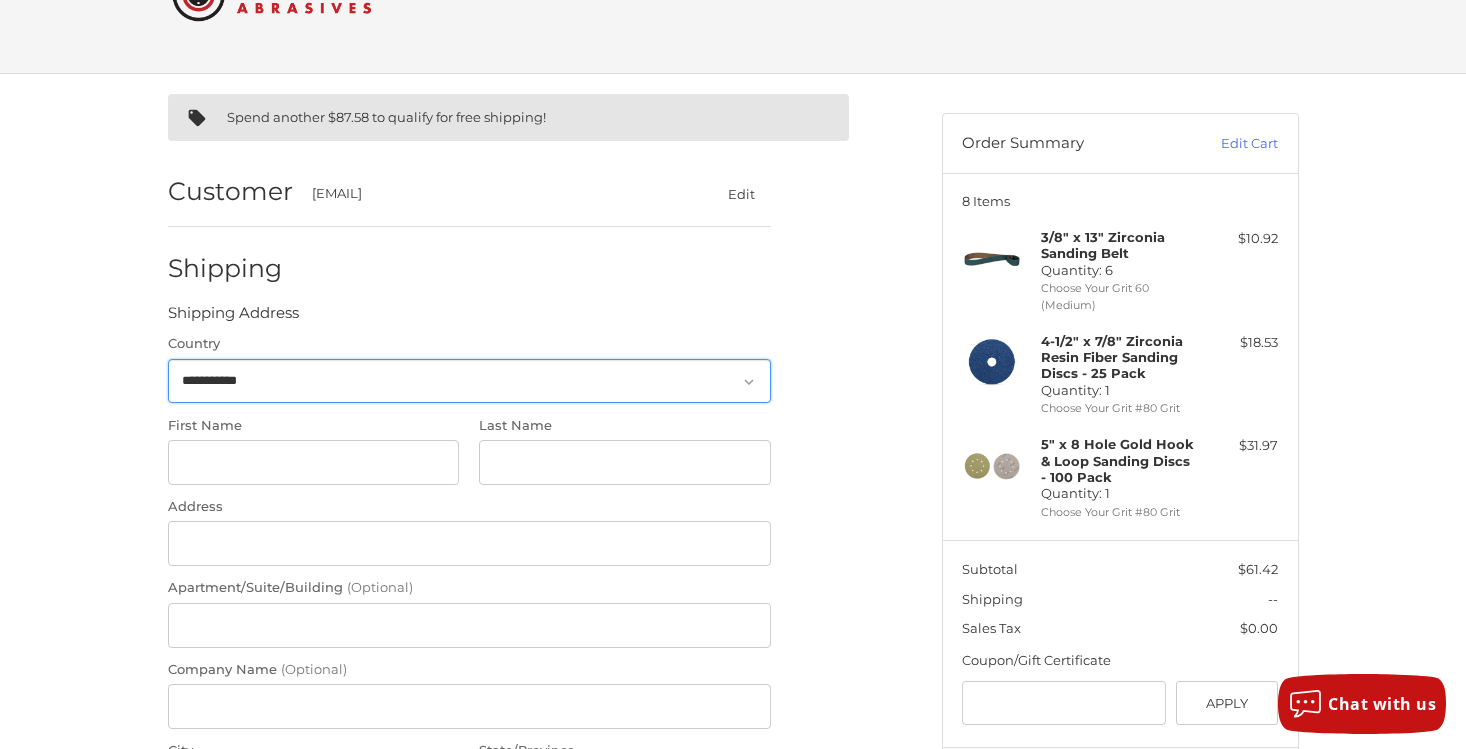 scroll, scrollTop: 160, scrollLeft: 0, axis: vertical 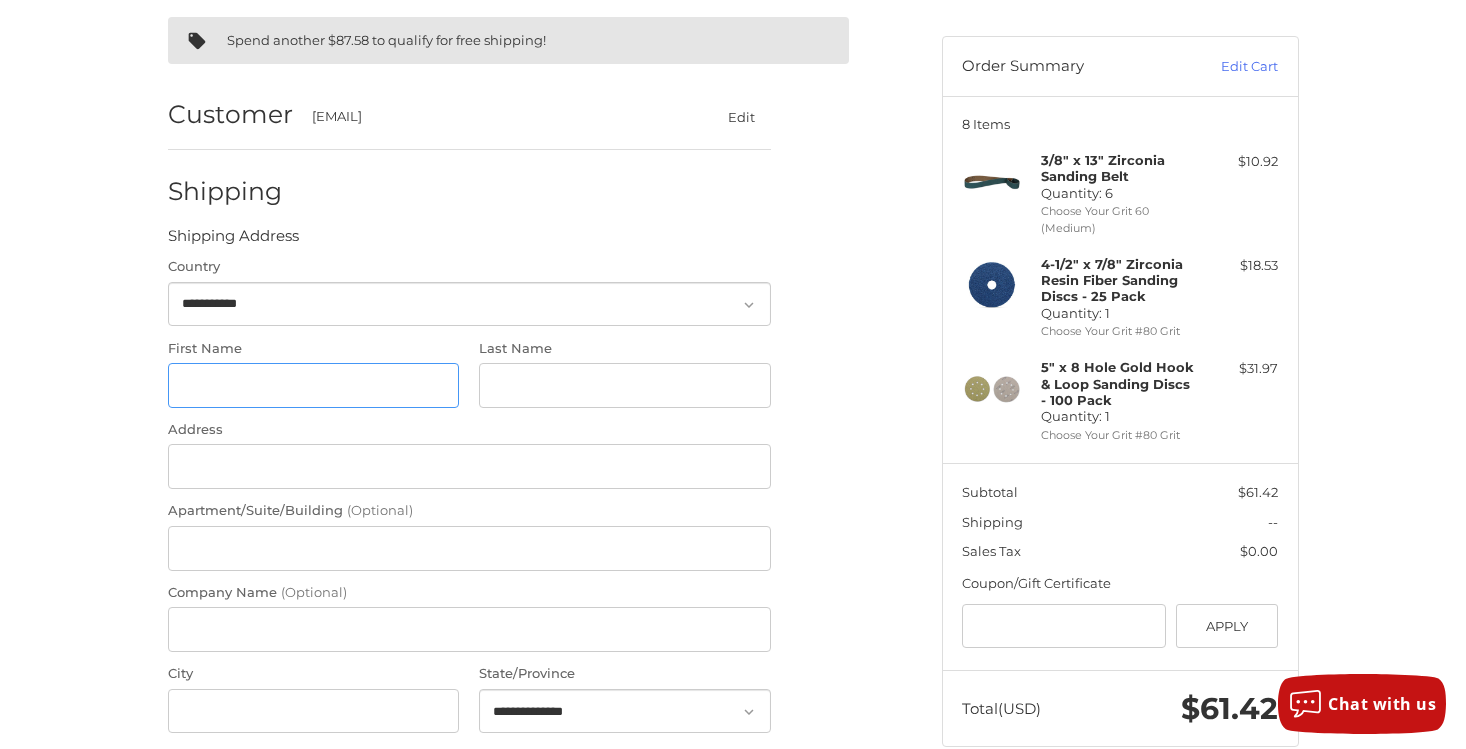 click on "First Name" at bounding box center [314, 385] 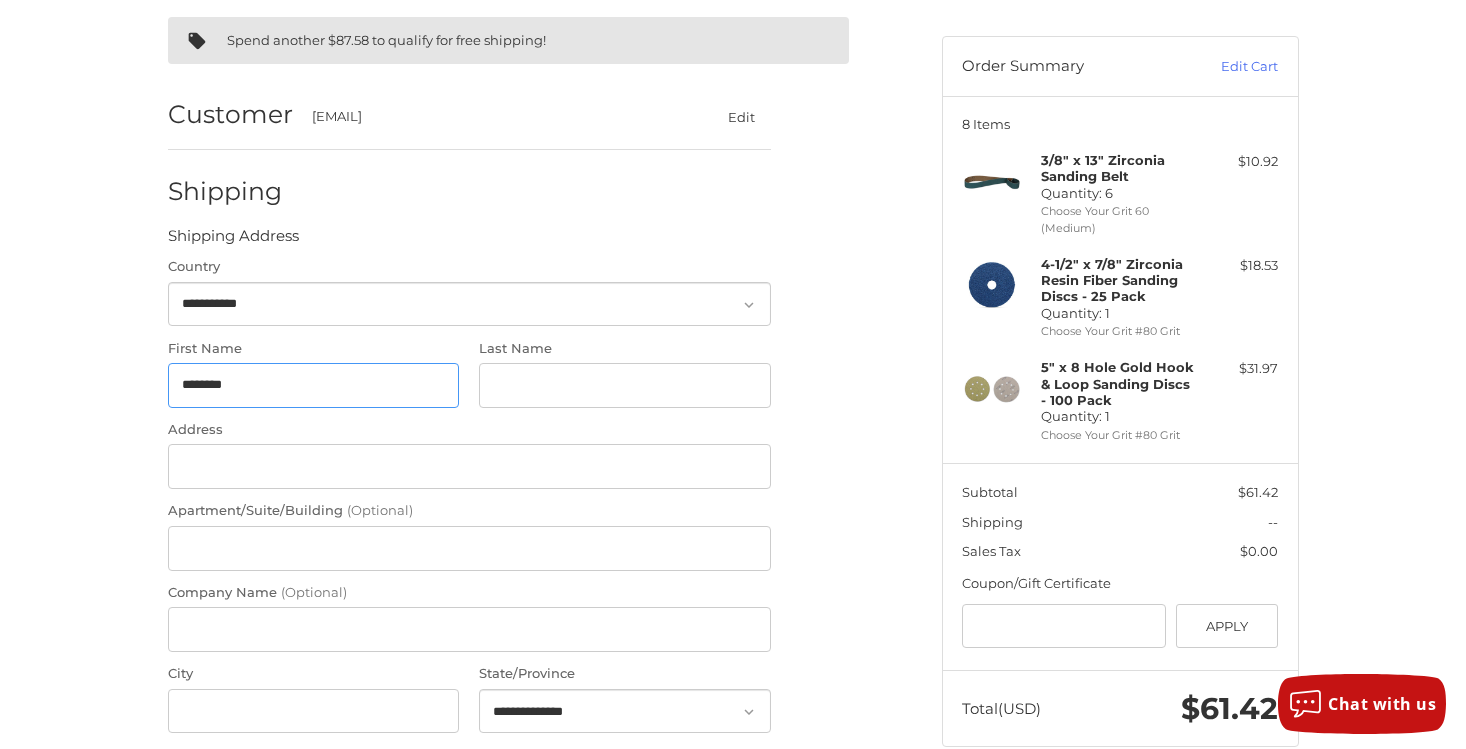type on "********" 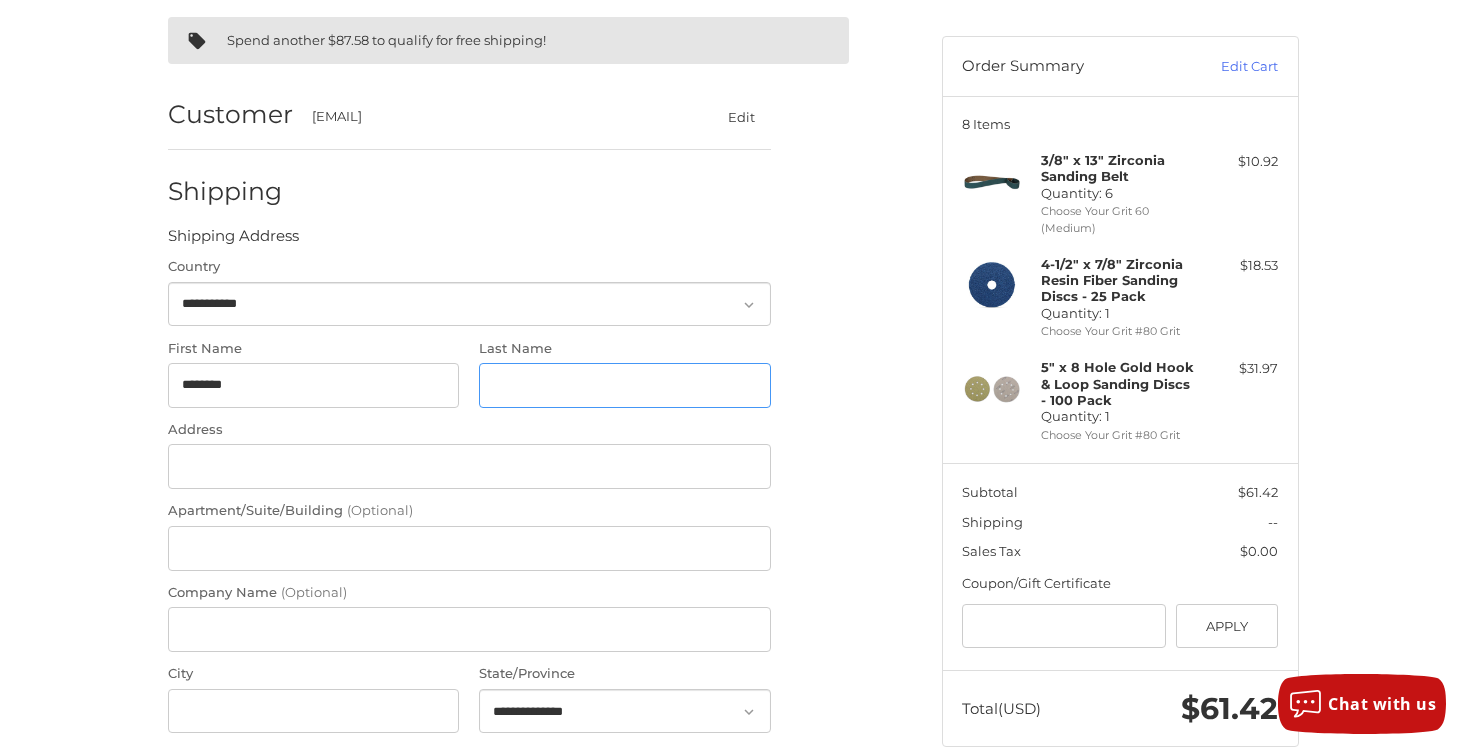 click on "Last Name" at bounding box center (625, 385) 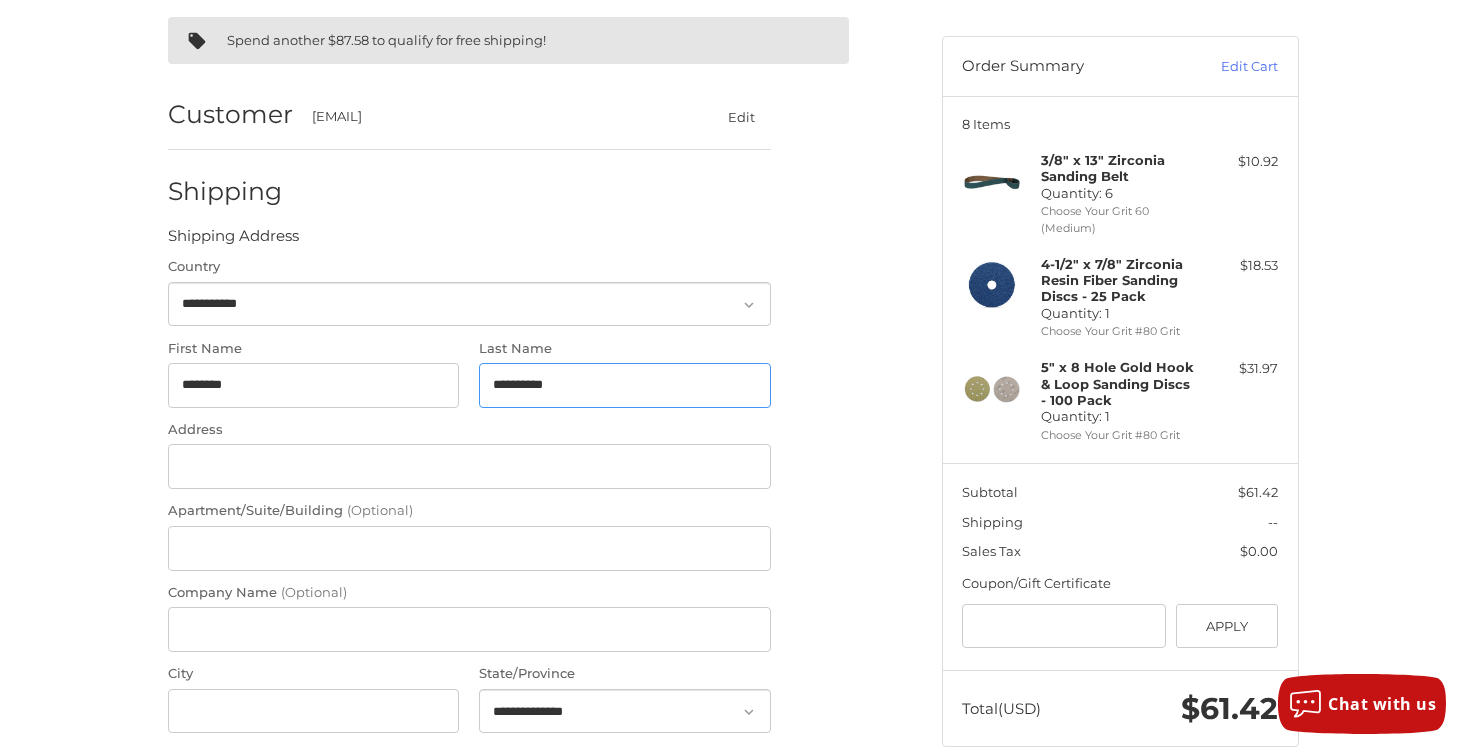 type on "**********" 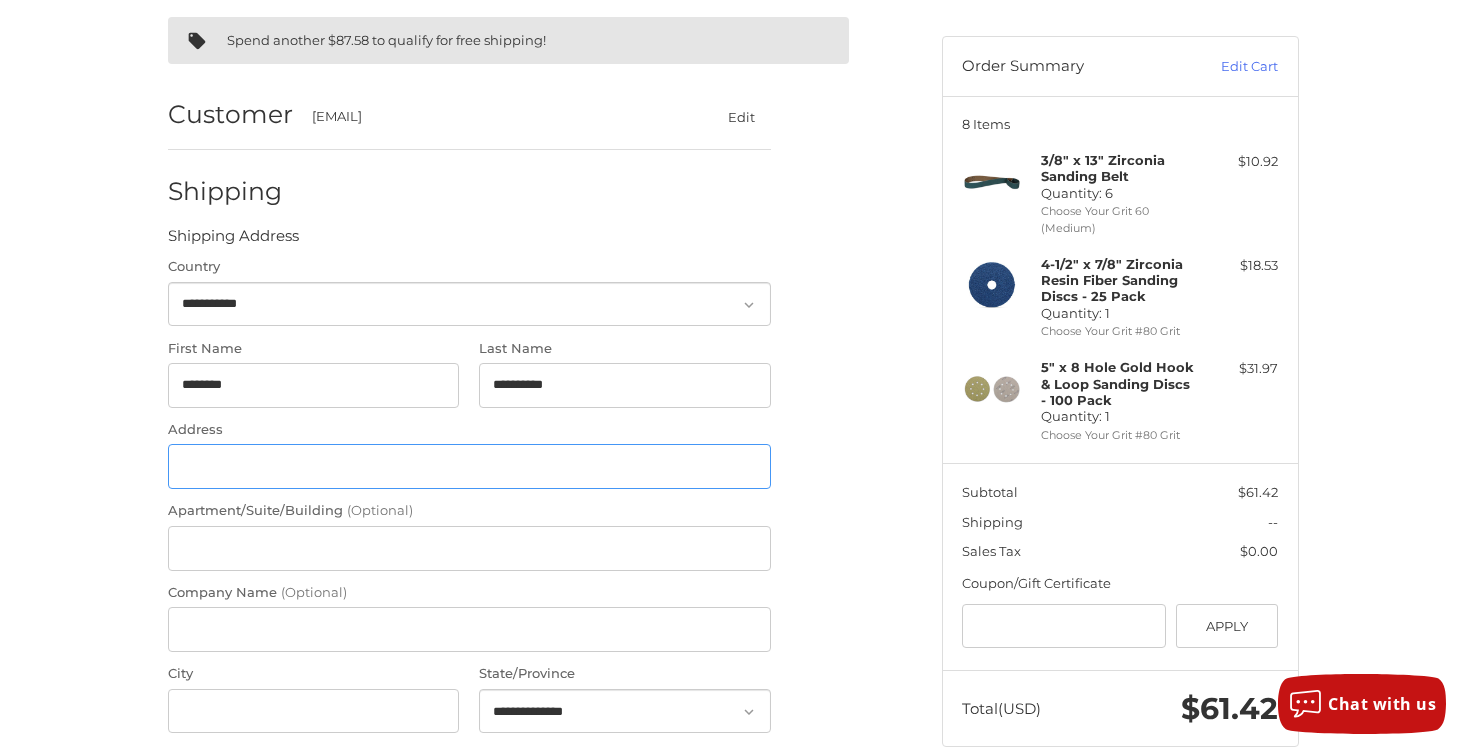 click on "Address" at bounding box center [469, 466] 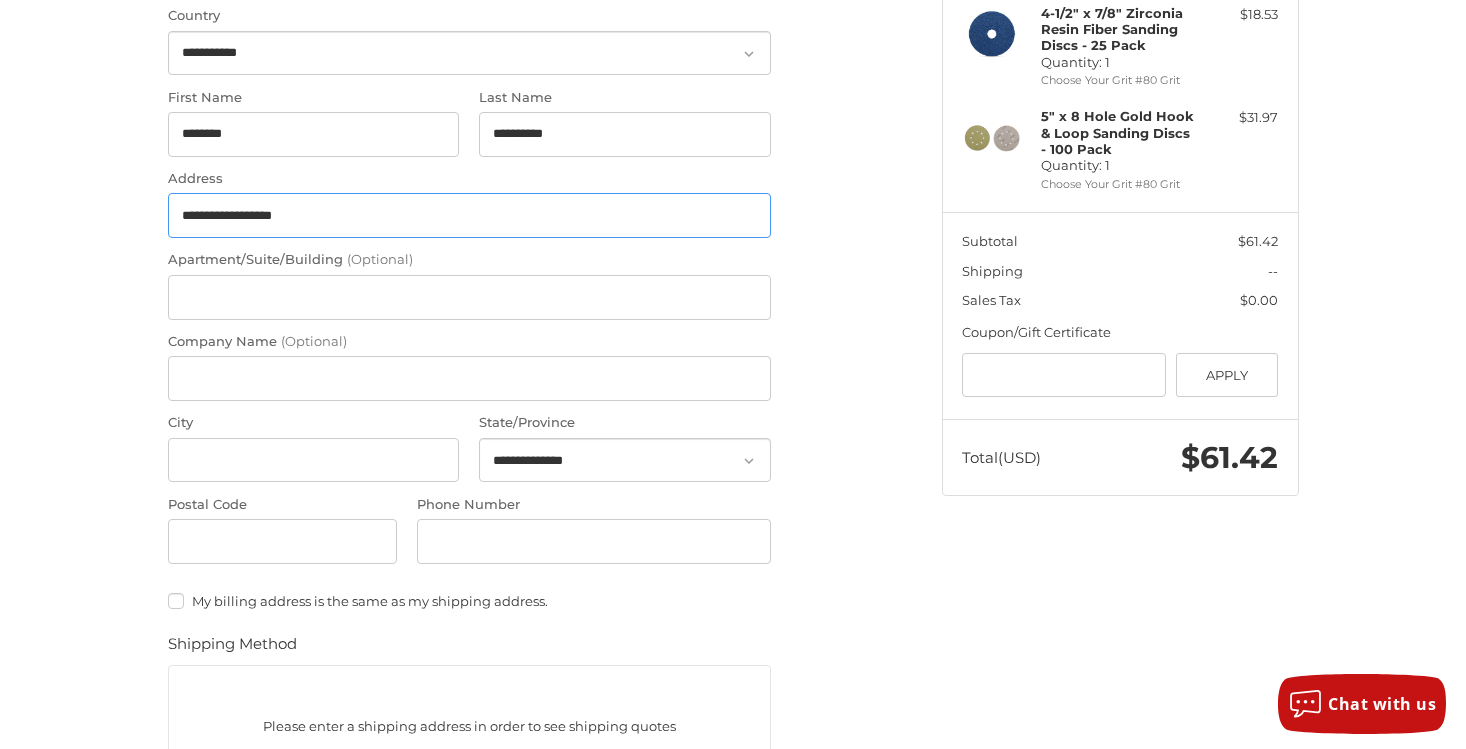 scroll, scrollTop: 415, scrollLeft: 0, axis: vertical 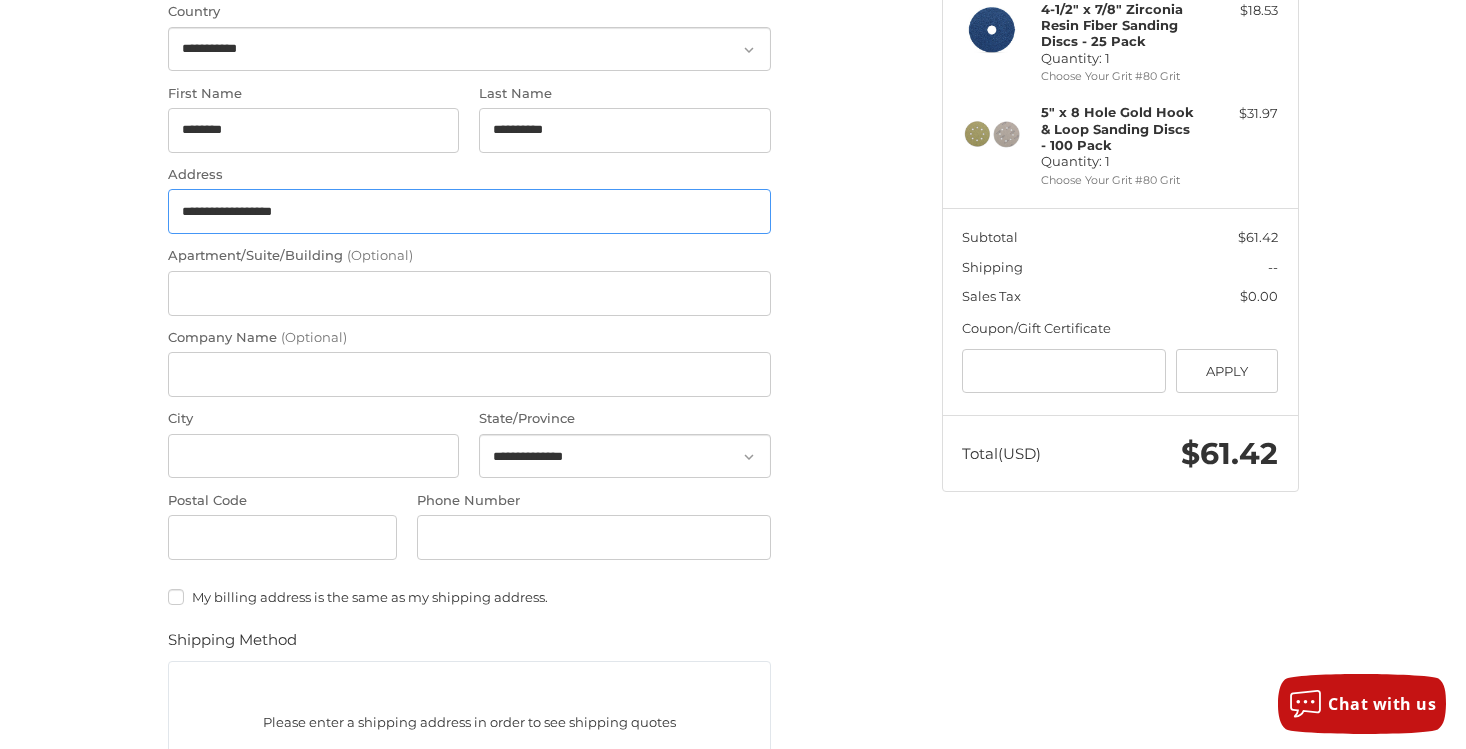 type on "**********" 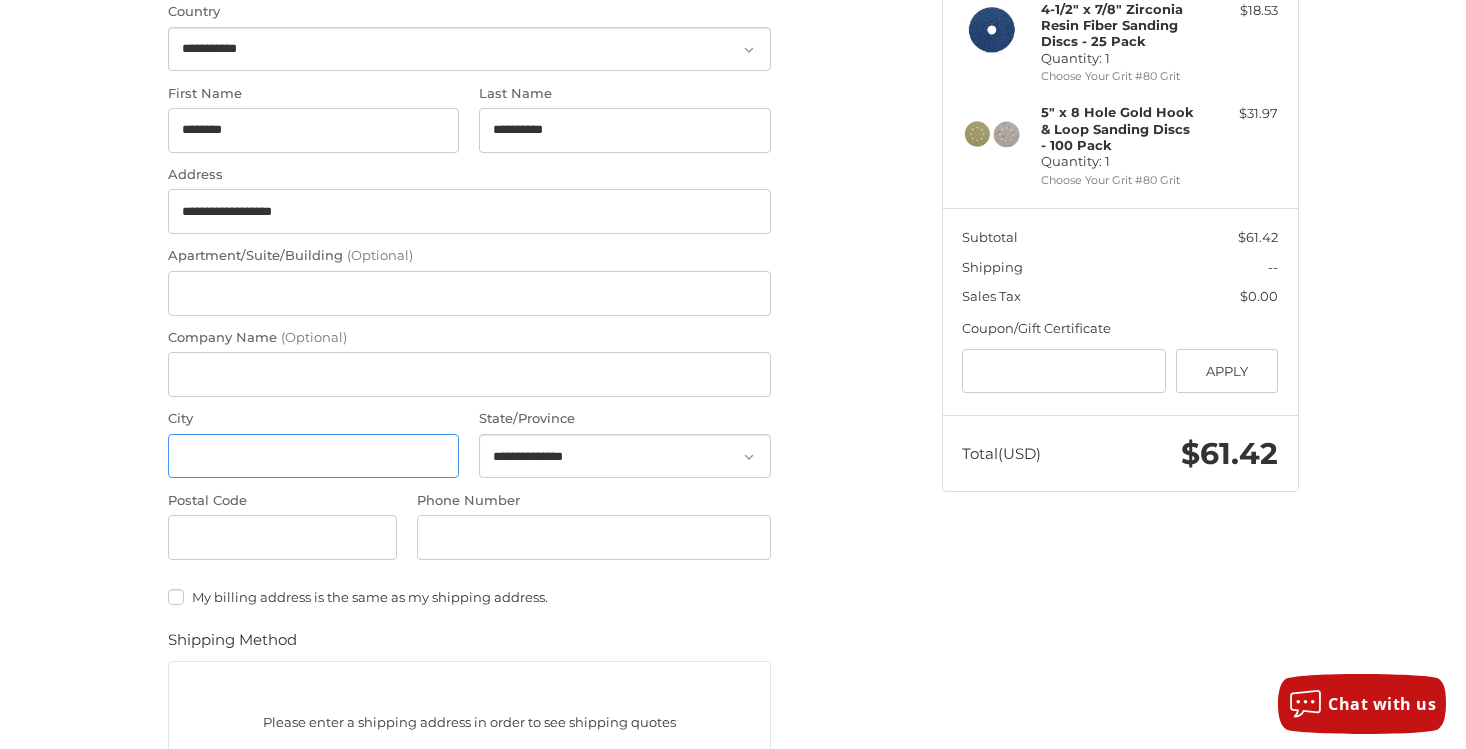 click on "City" at bounding box center (314, 456) 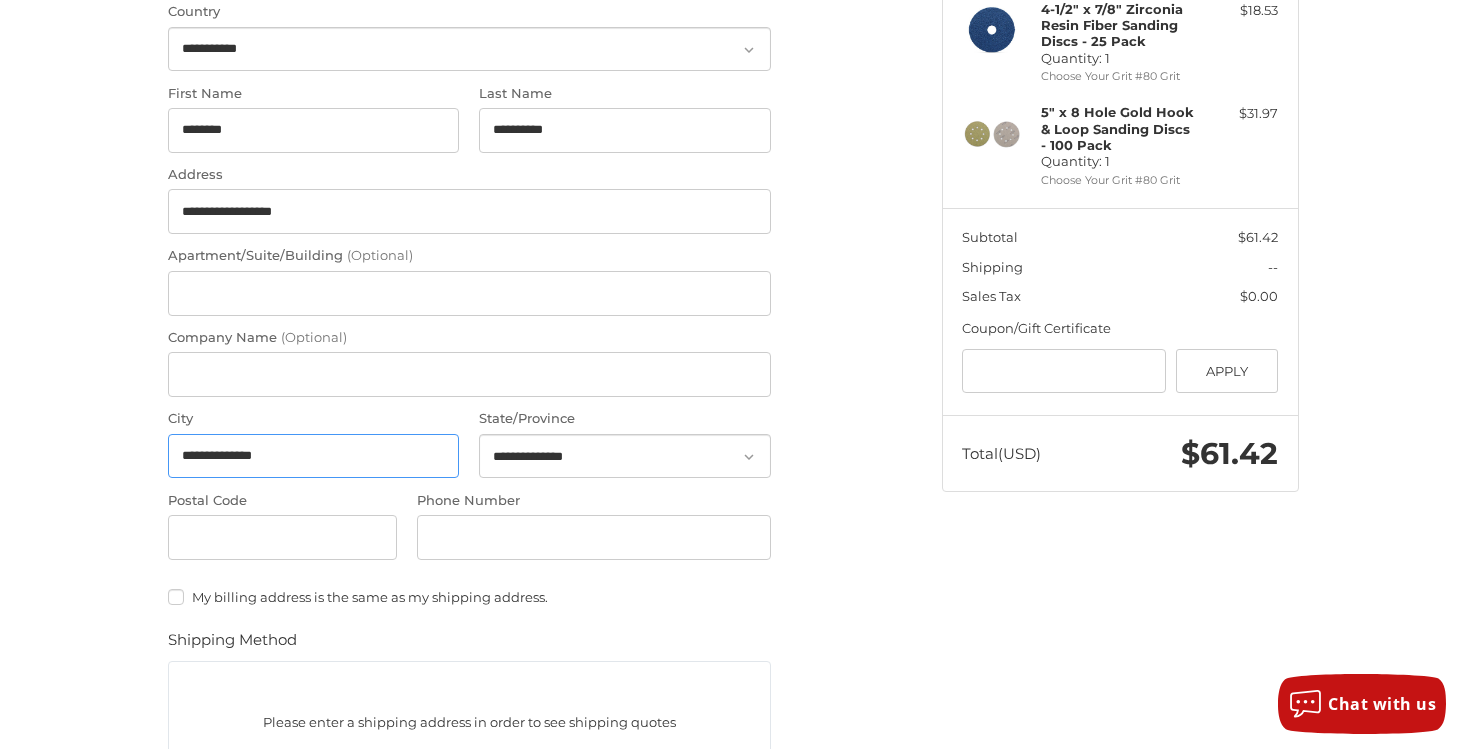 type on "**********" 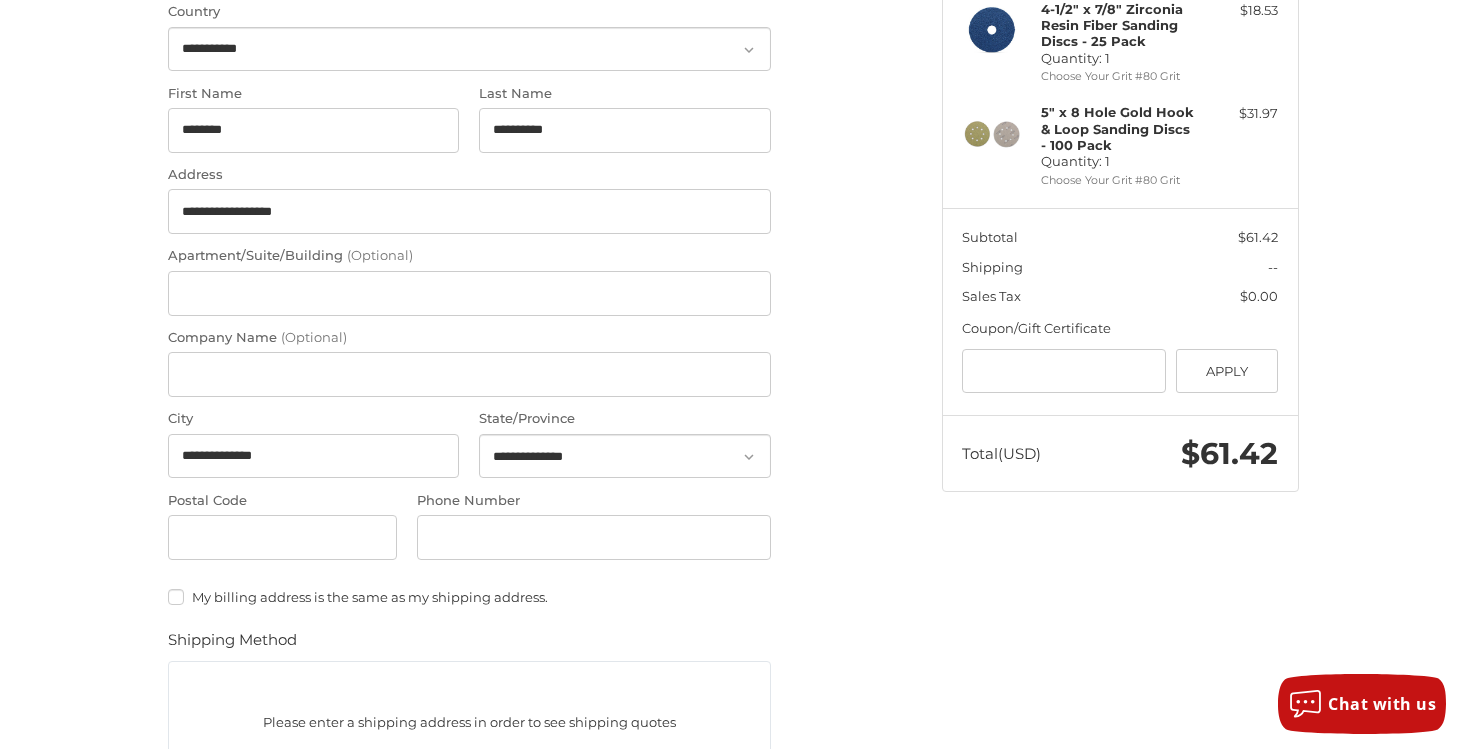 click 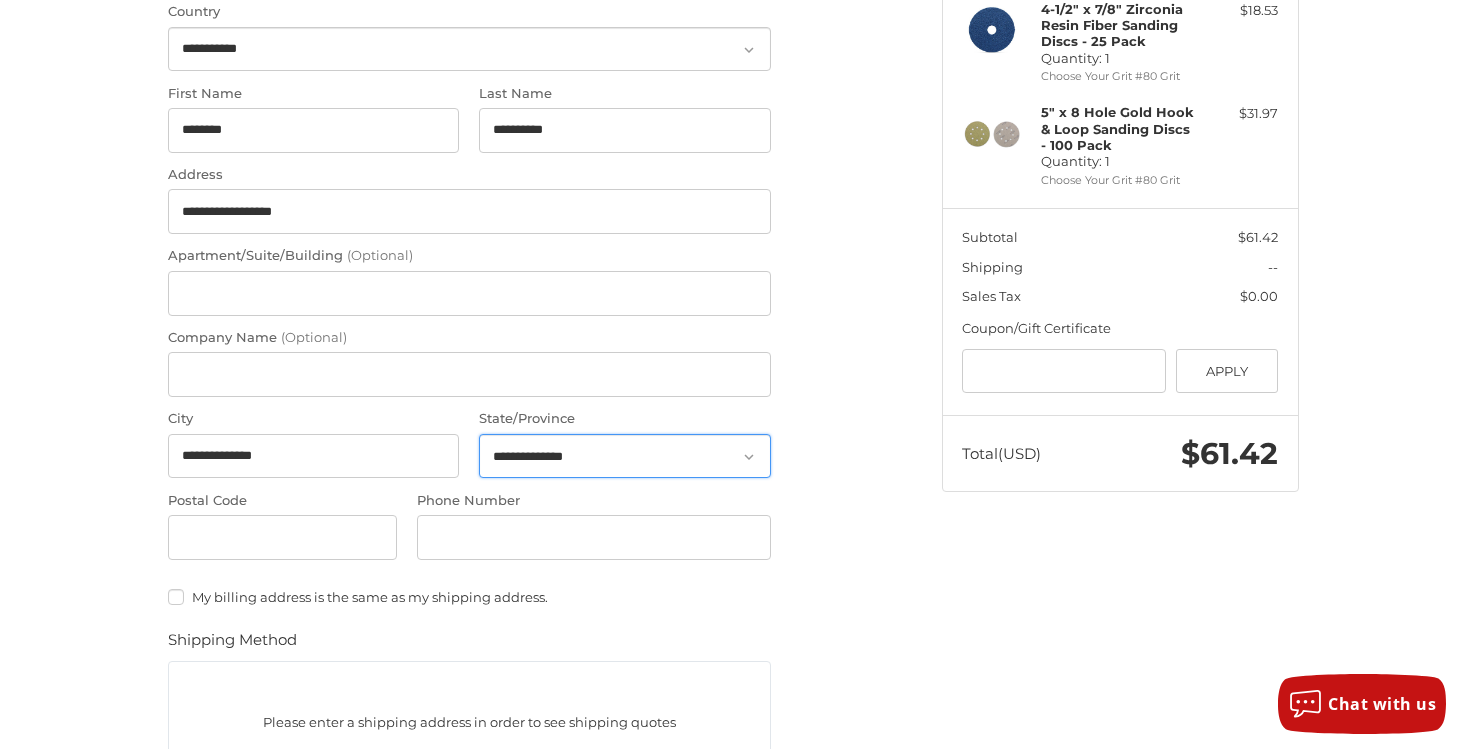 click on "**********" at bounding box center (625, 456) 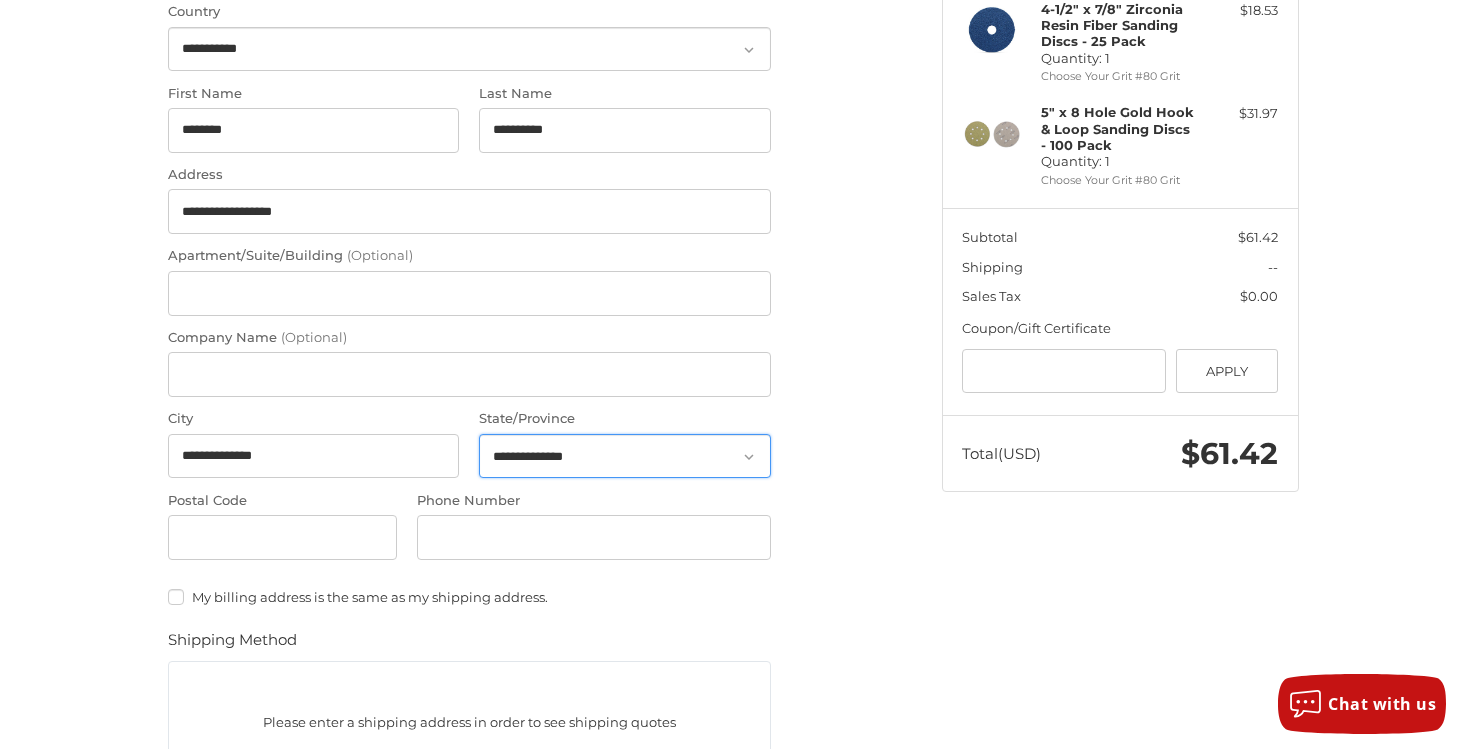 select on "**" 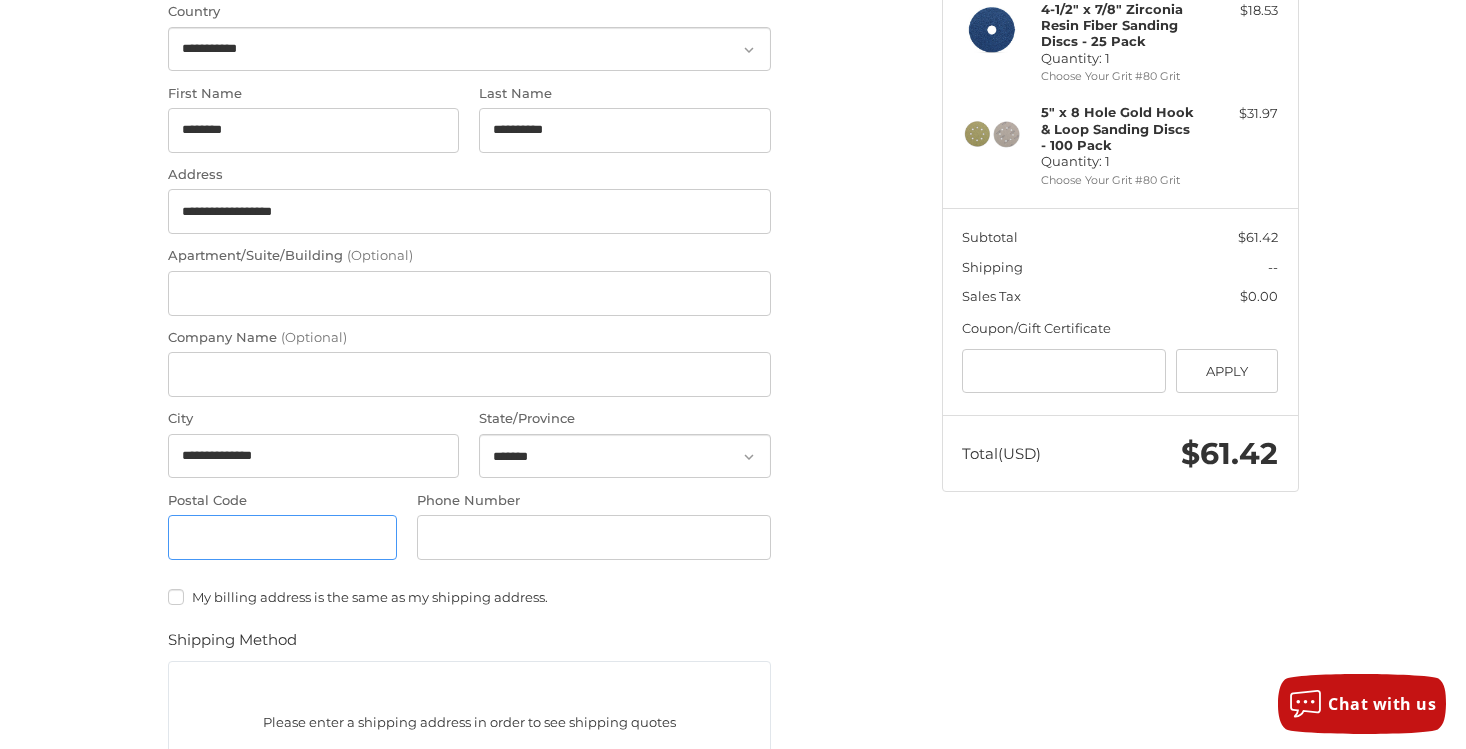 click on "Postal Code" at bounding box center (283, 537) 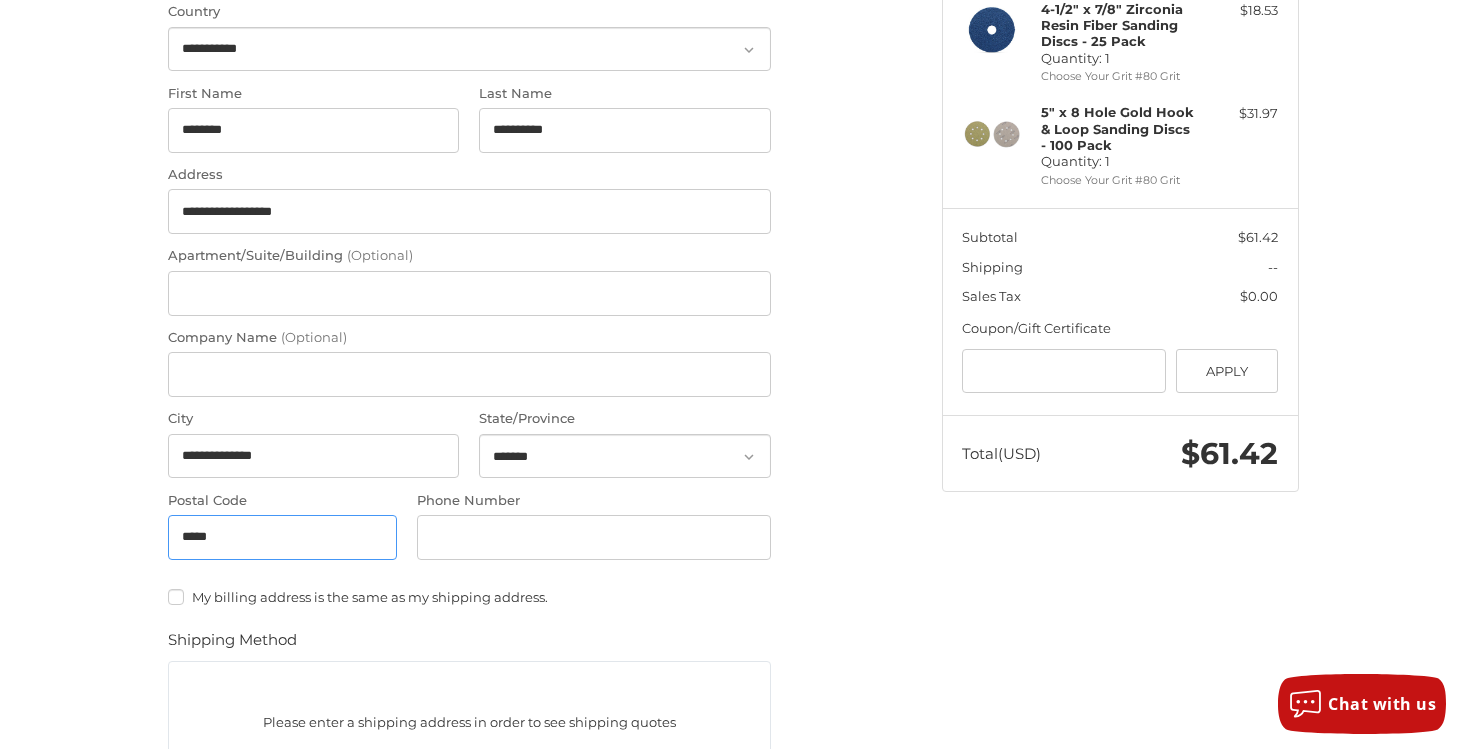 type on "*****" 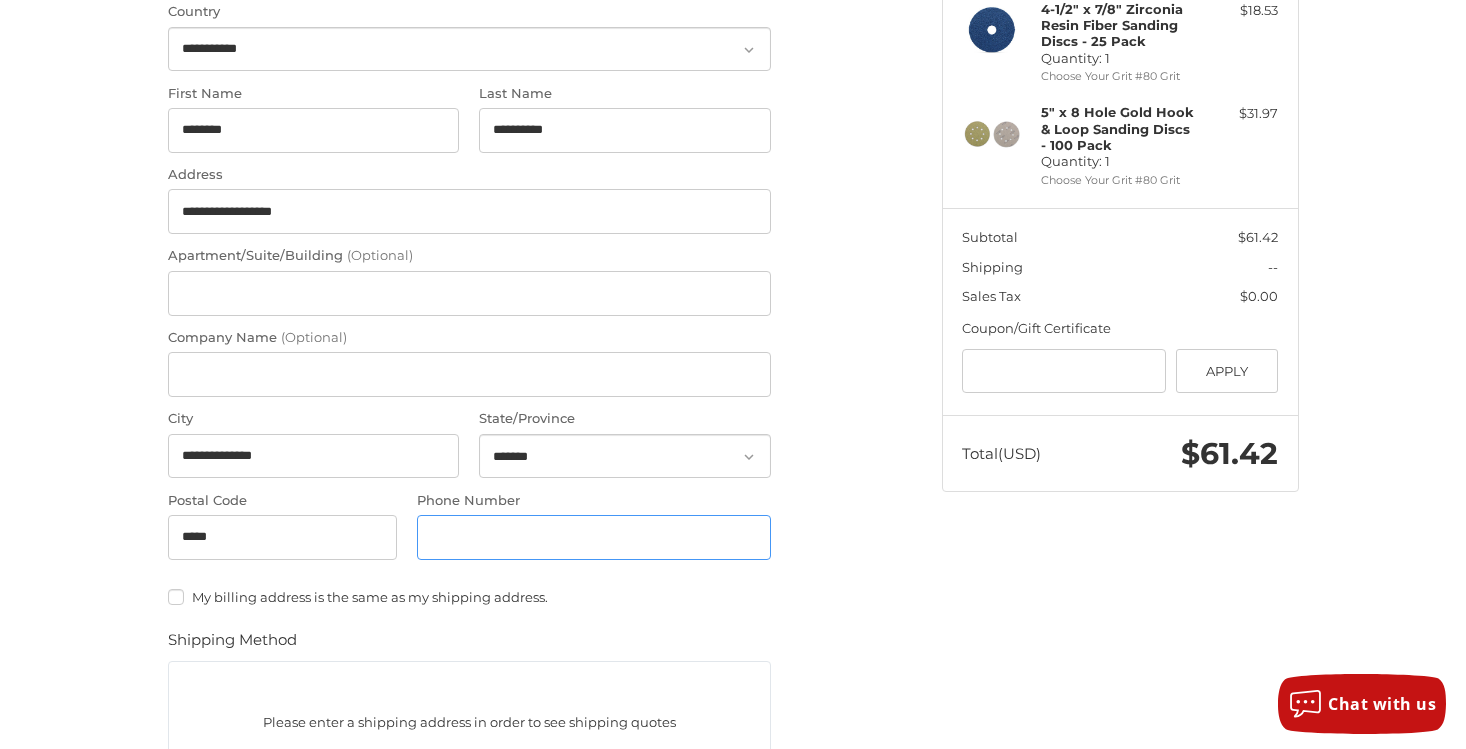 click on "Phone Number" at bounding box center [594, 537] 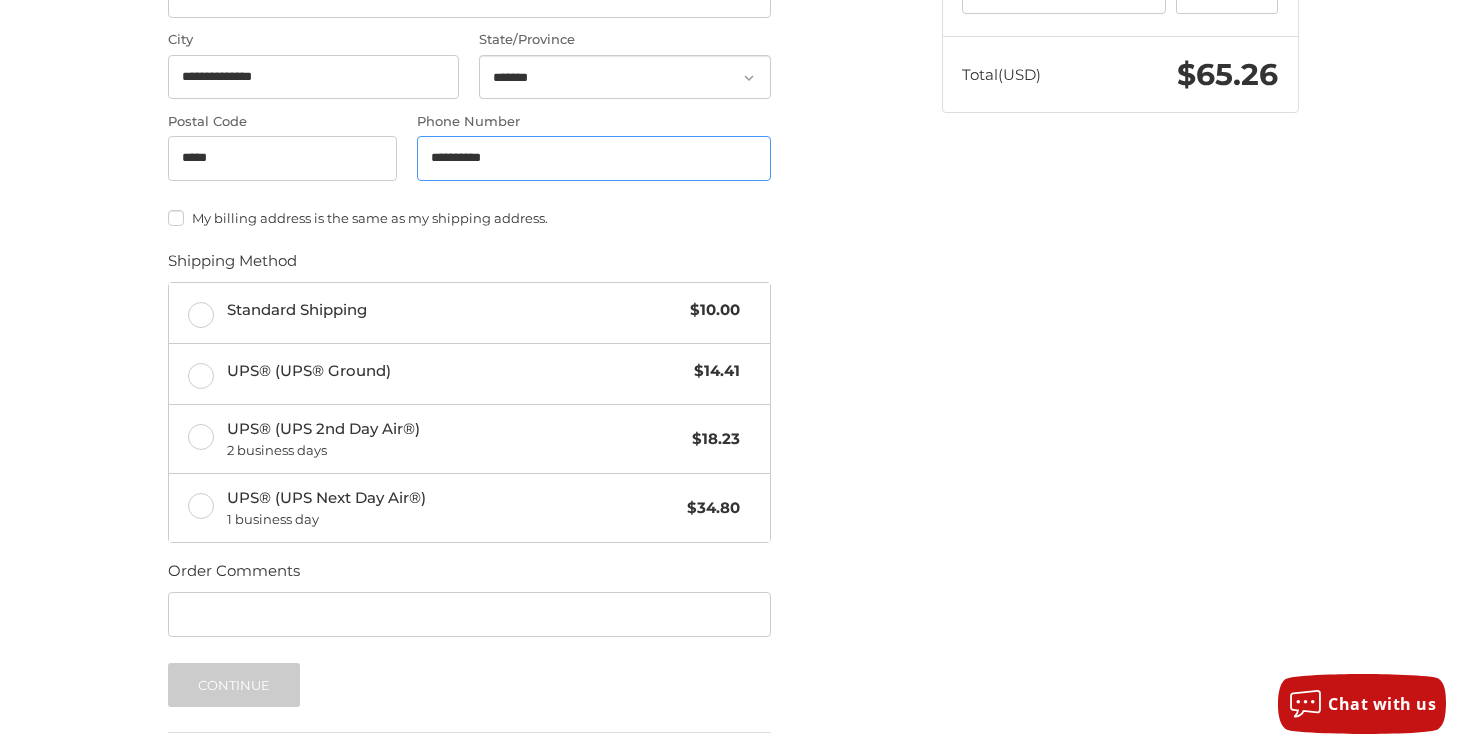 scroll, scrollTop: 806, scrollLeft: 0, axis: vertical 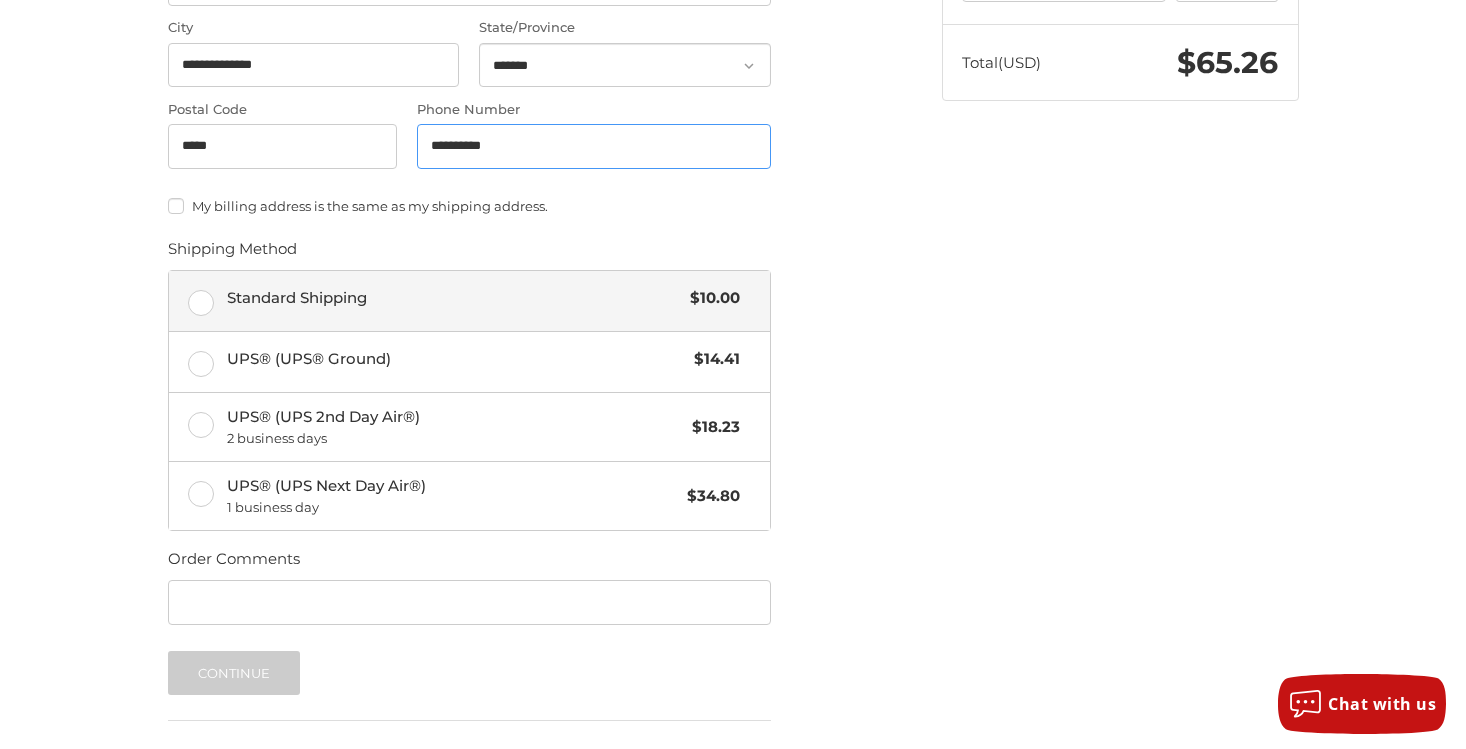 type on "**********" 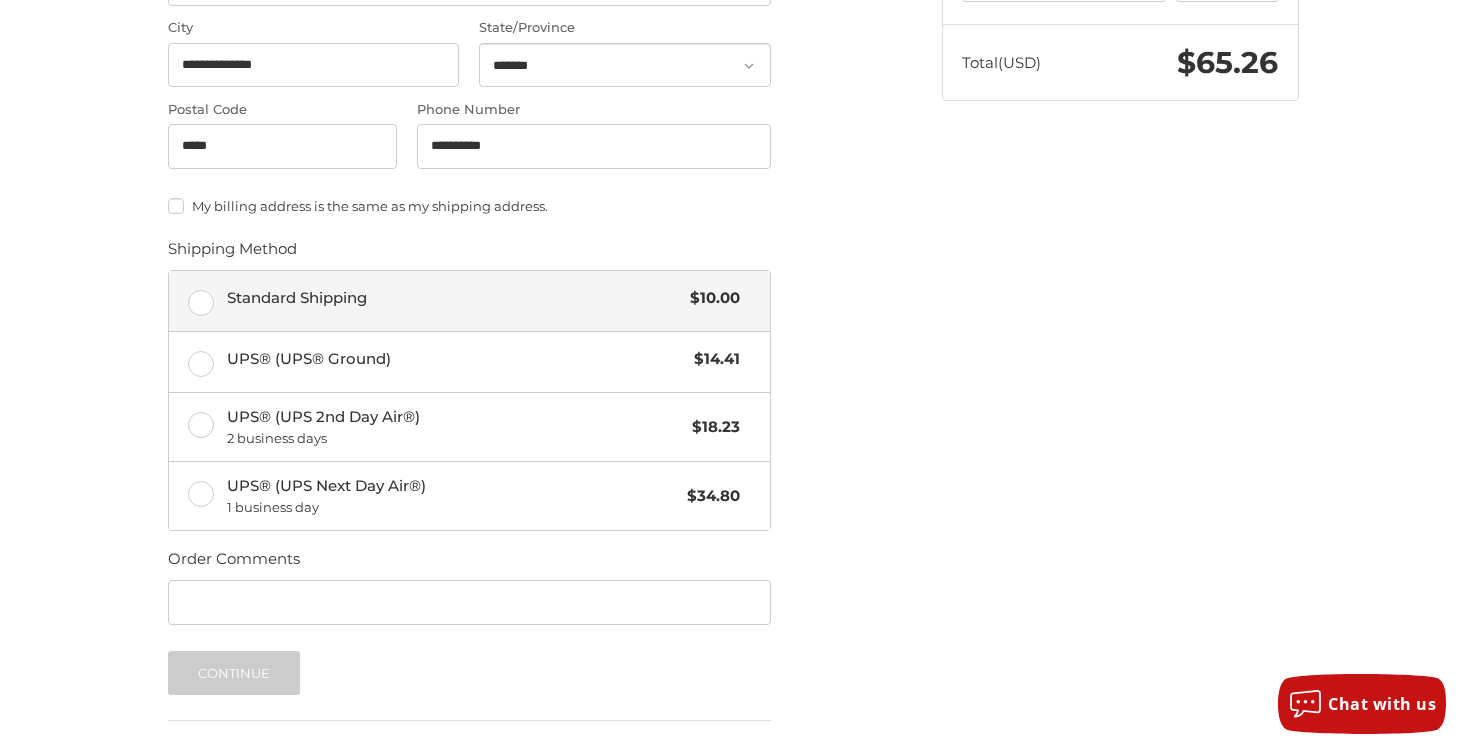click on "Standard Shipping $10.00" at bounding box center (469, 301) 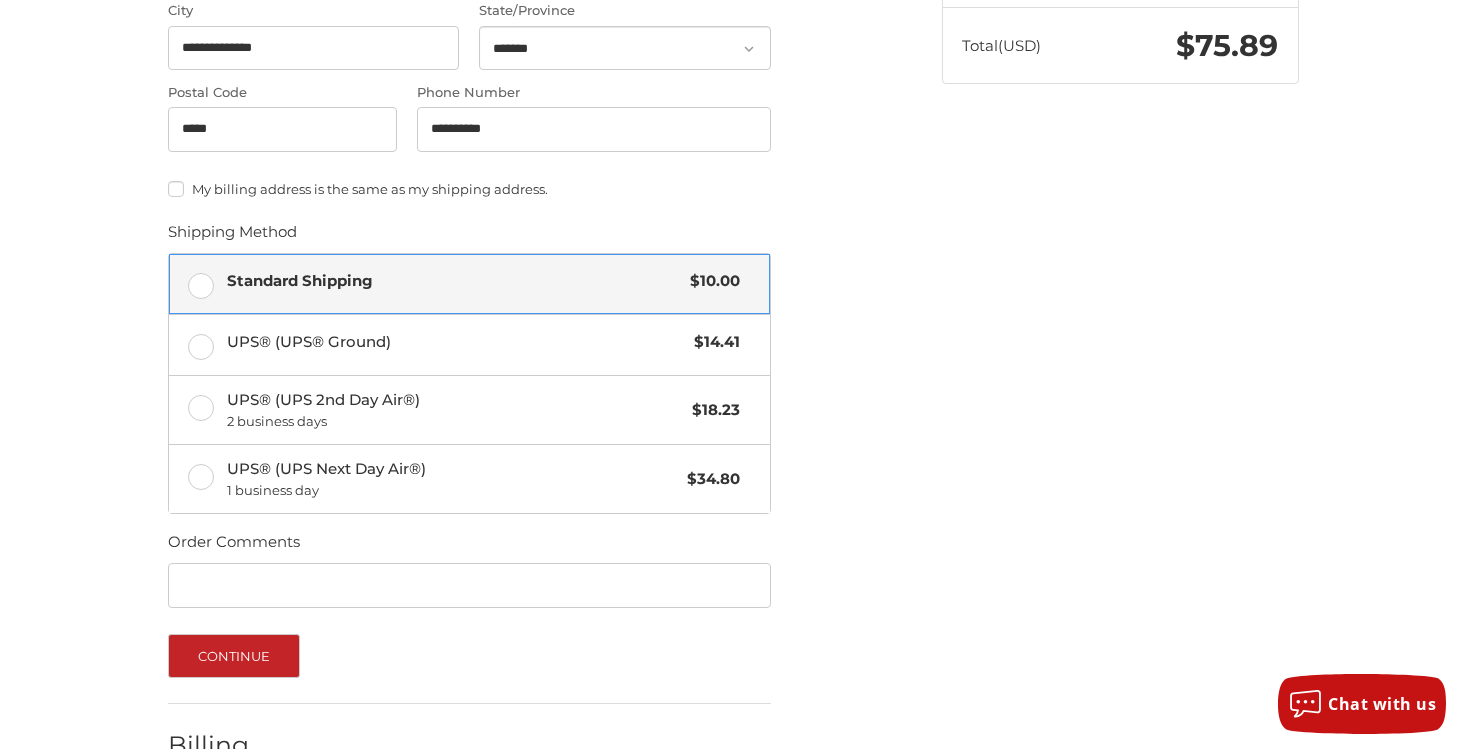scroll, scrollTop: 949, scrollLeft: 0, axis: vertical 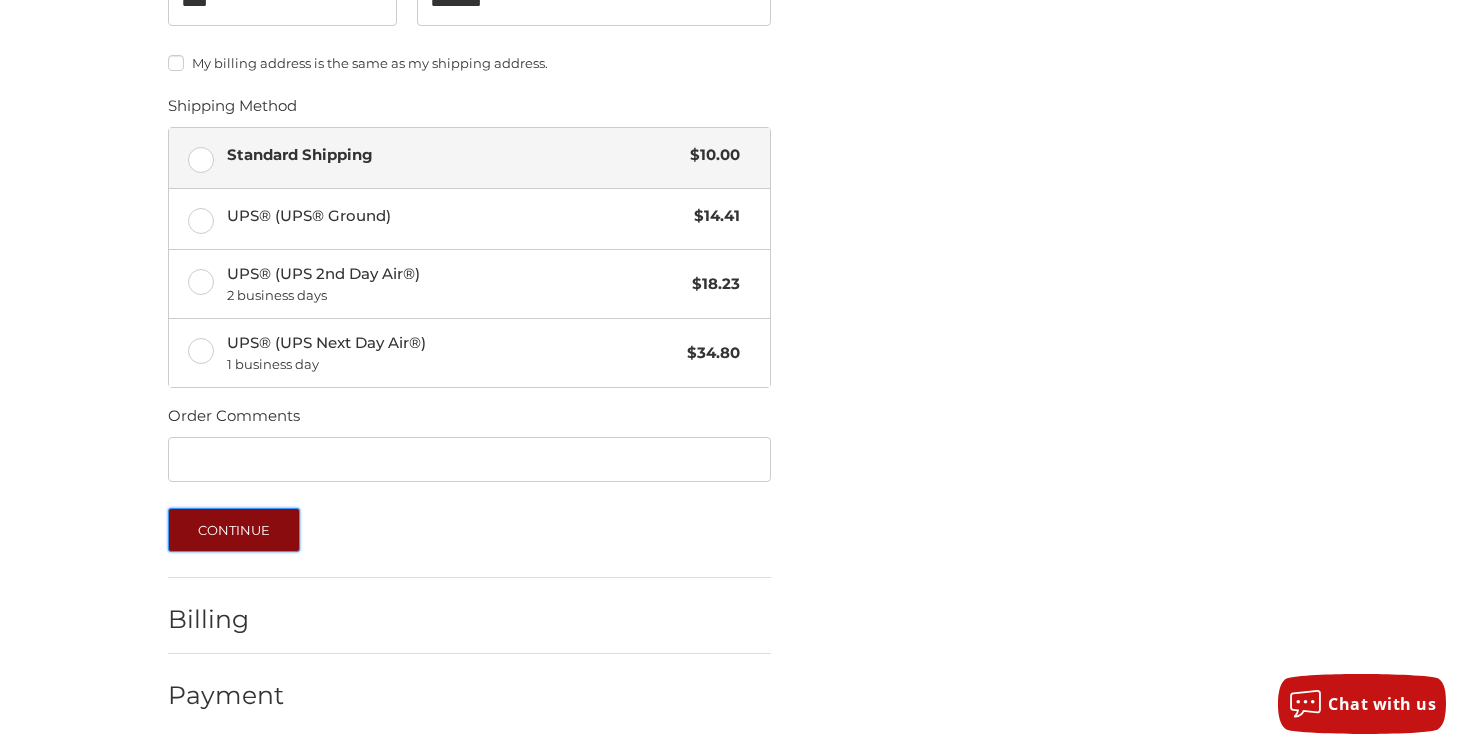 click on "Continue" at bounding box center (234, 530) 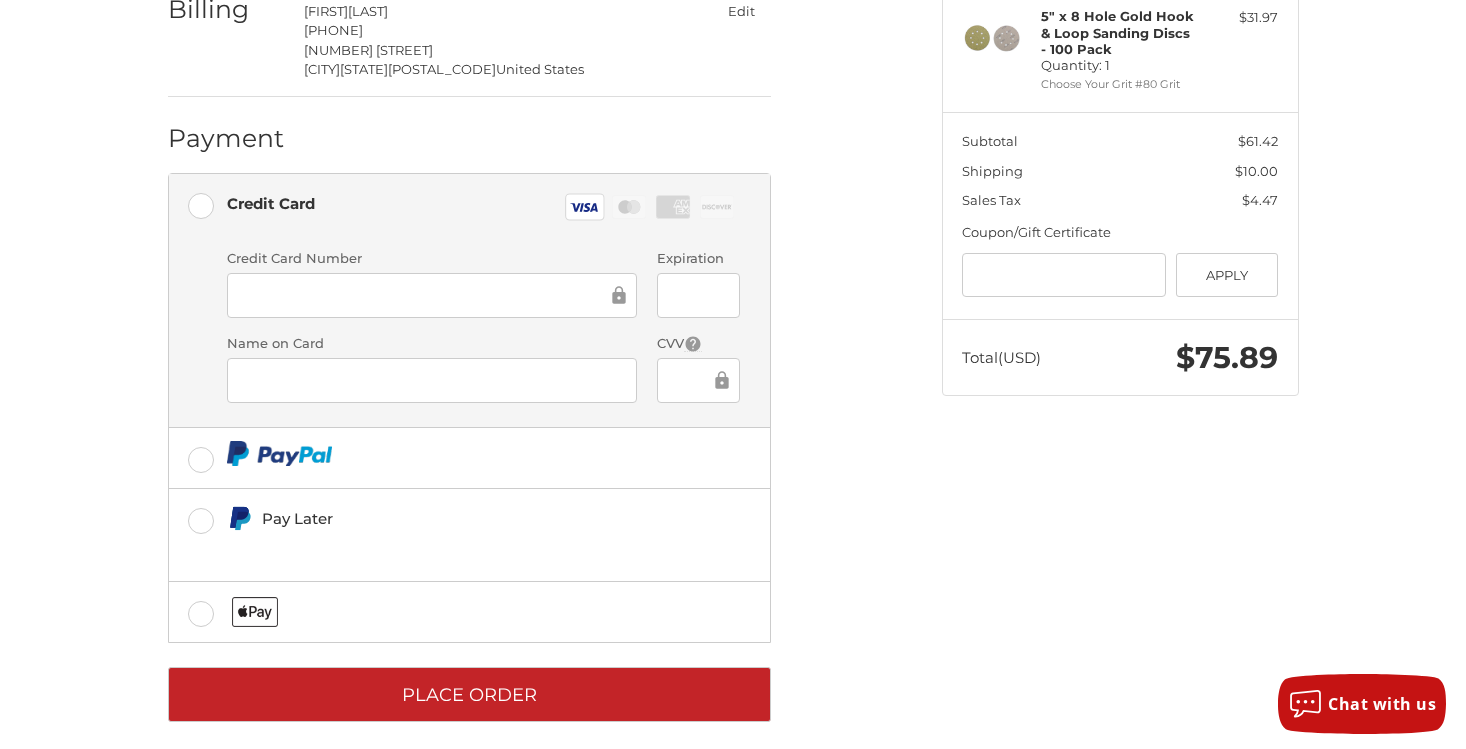 scroll, scrollTop: 528, scrollLeft: 0, axis: vertical 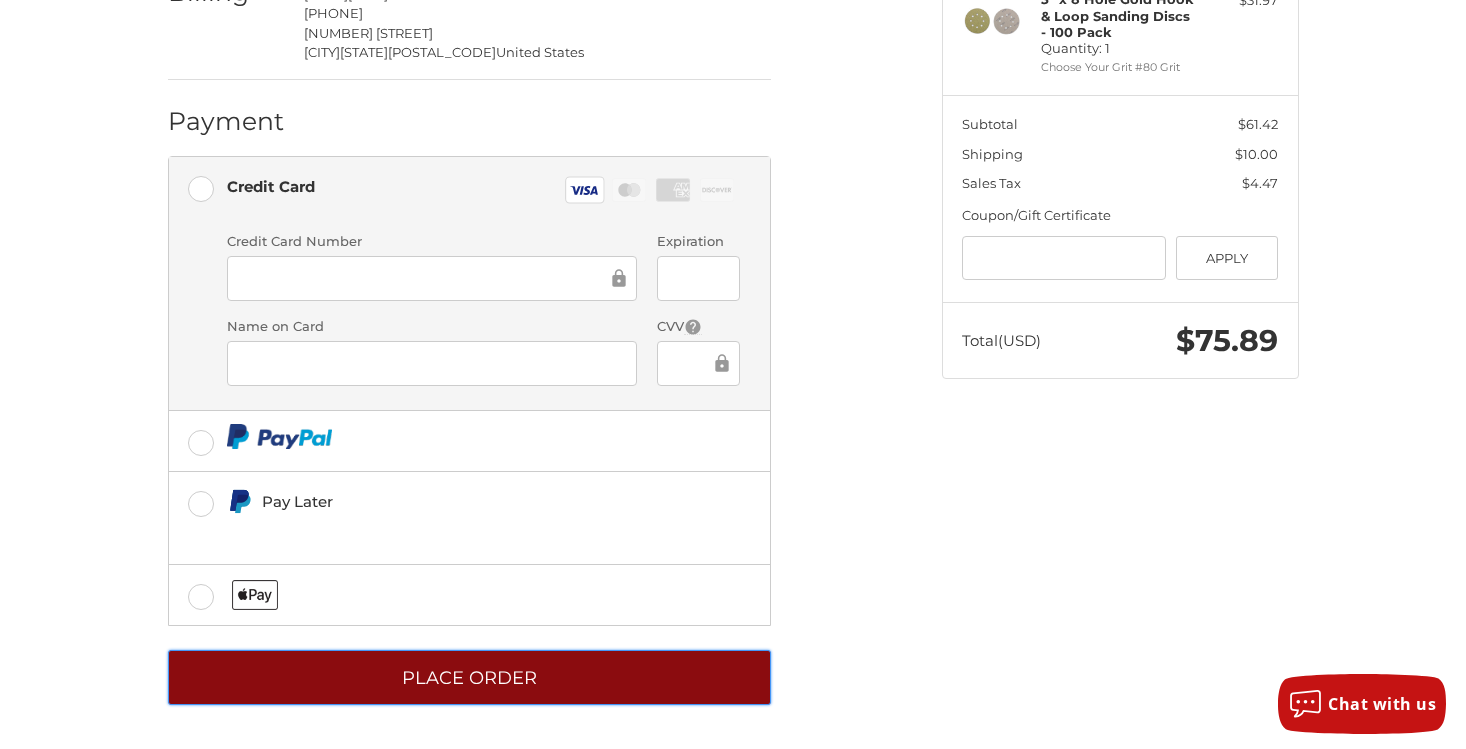 click on "Place Order" at bounding box center (469, 677) 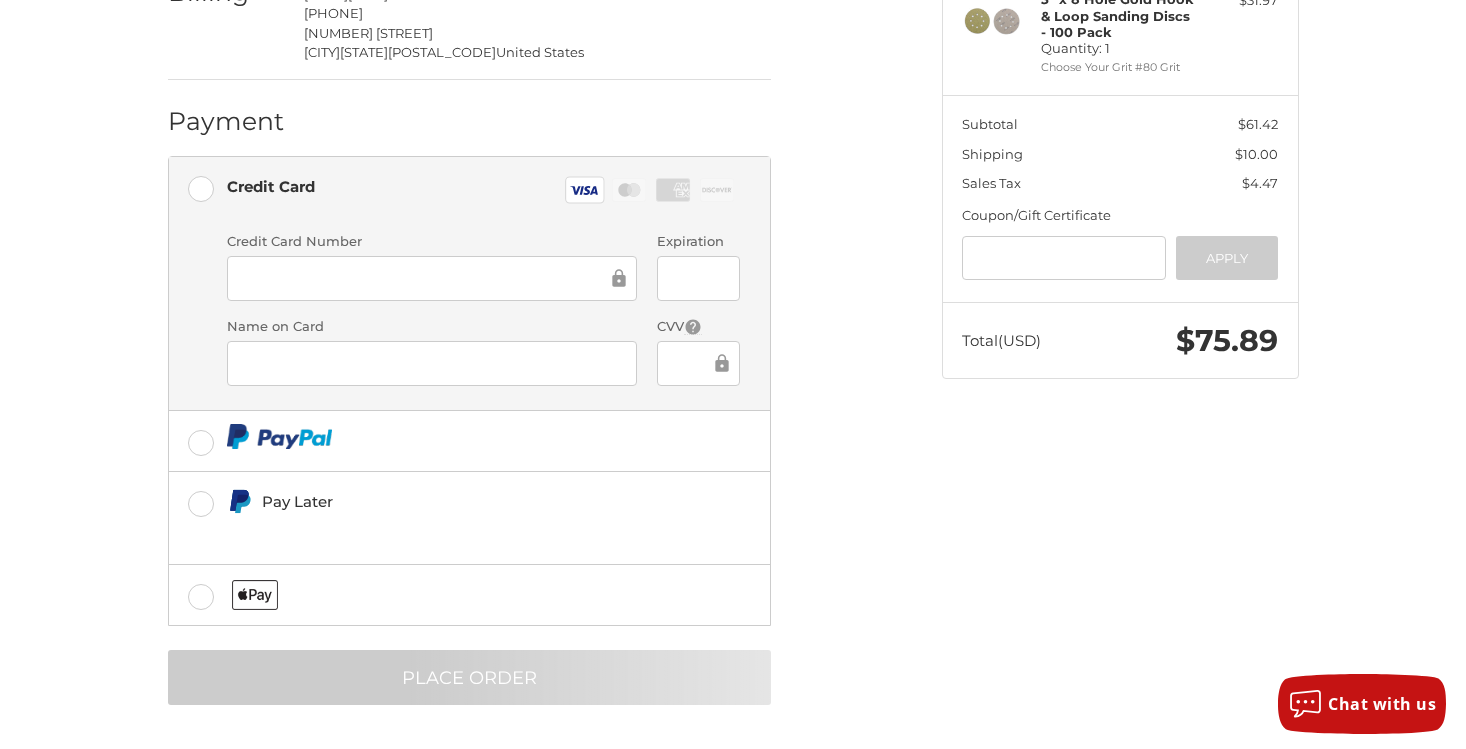 scroll, scrollTop: 0, scrollLeft: 0, axis: both 